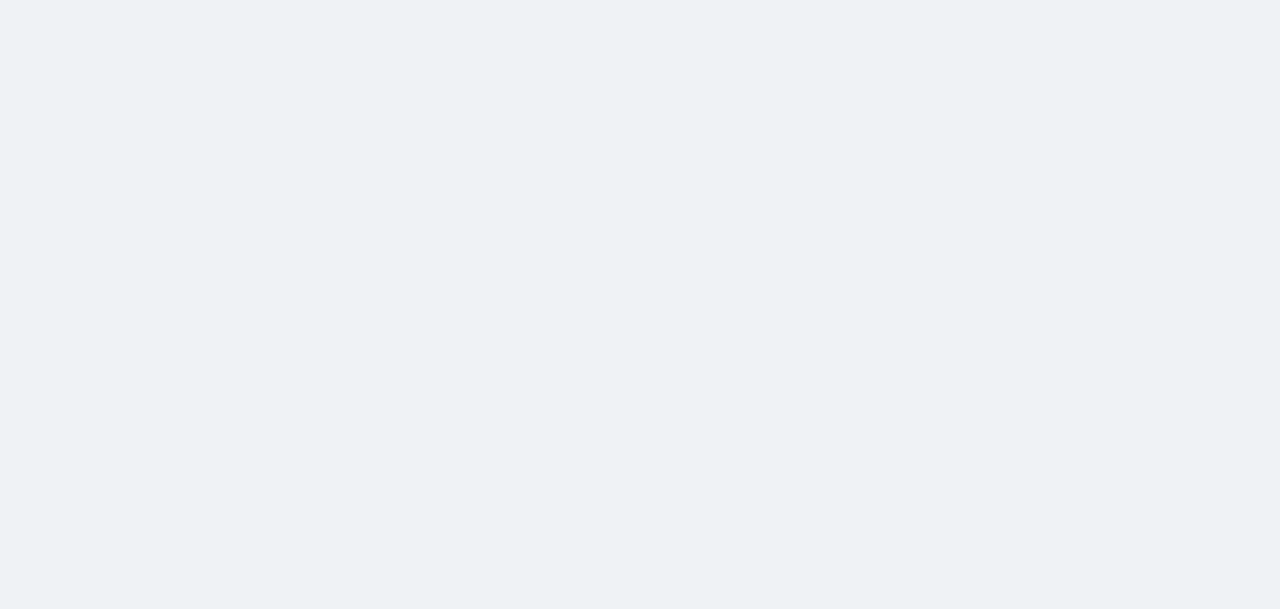 scroll, scrollTop: 0, scrollLeft: 0, axis: both 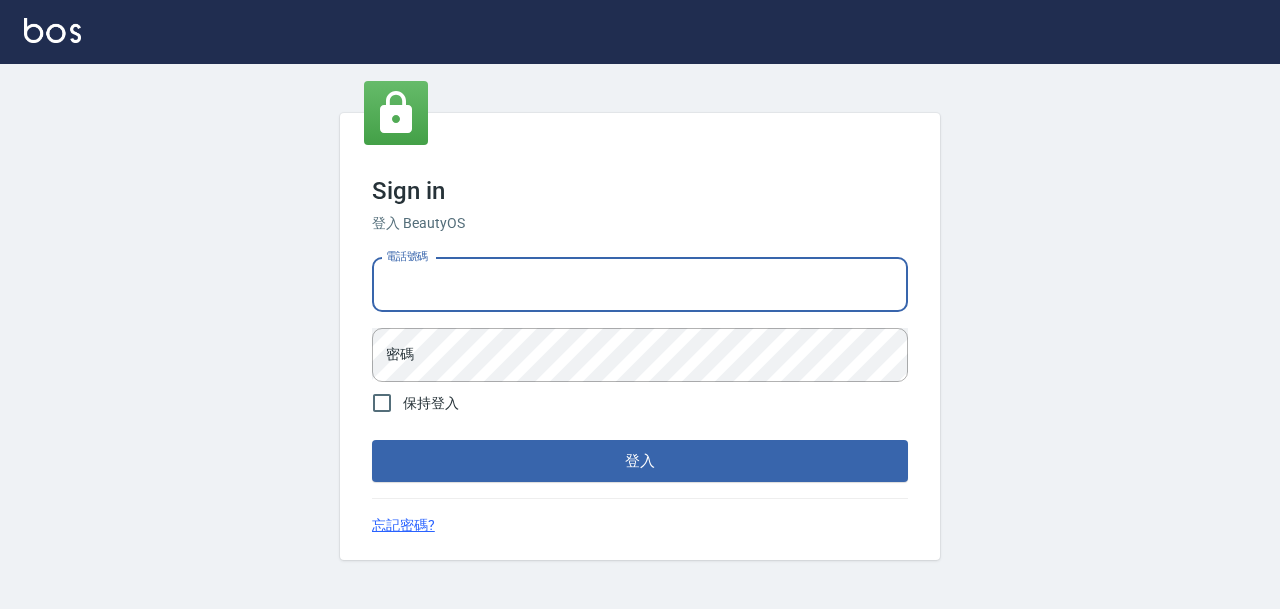 click on "電話號碼" at bounding box center (640, 285) 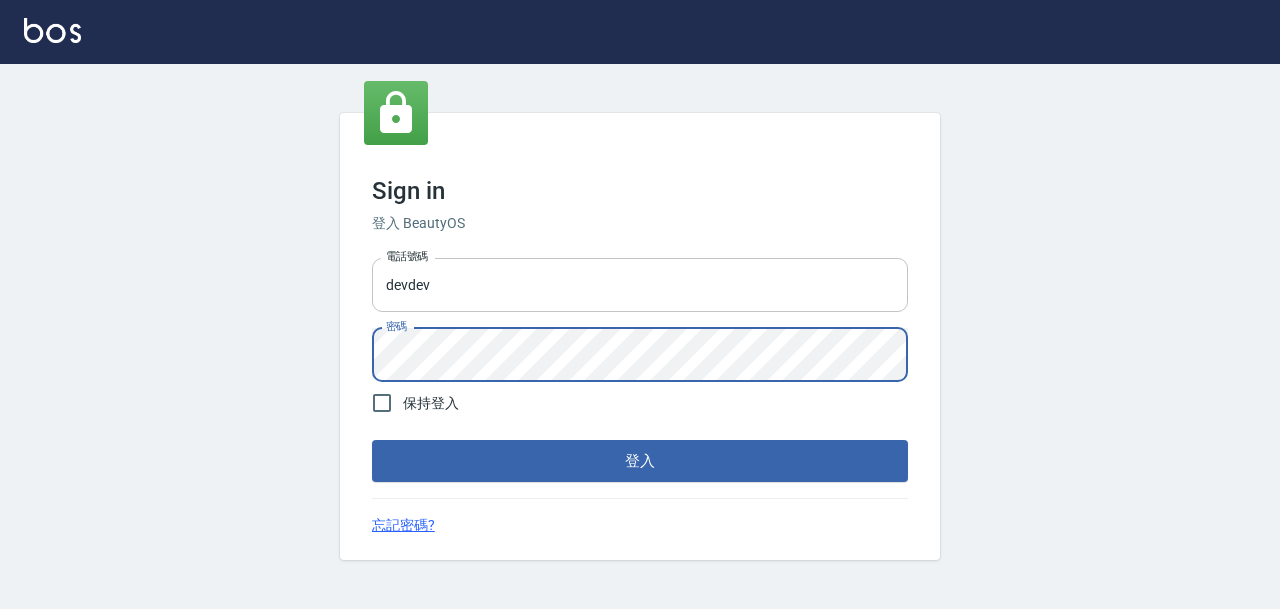 click on "登入" at bounding box center [640, 461] 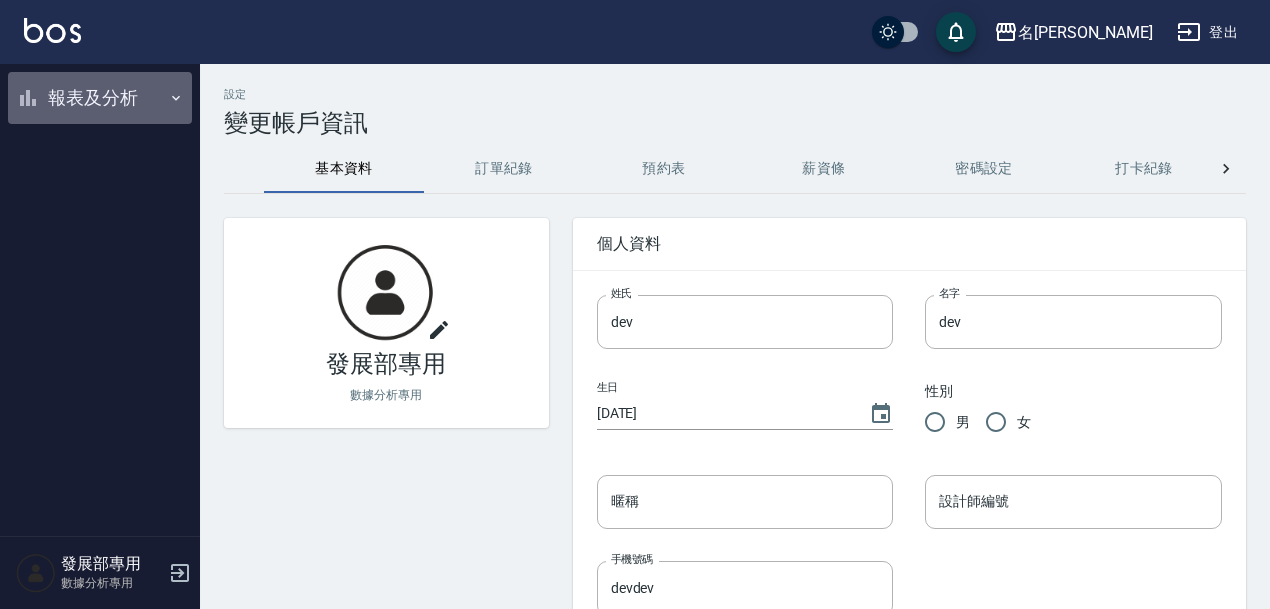 click on "報表及分析" at bounding box center [100, 98] 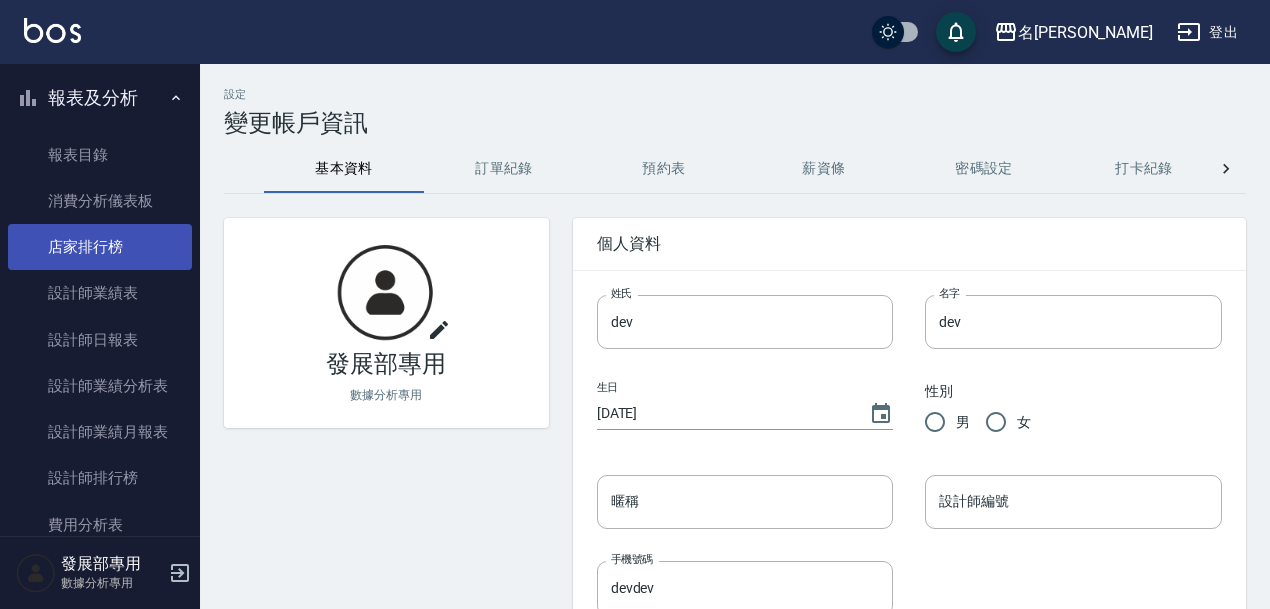 click on "店家排行榜" at bounding box center (100, 247) 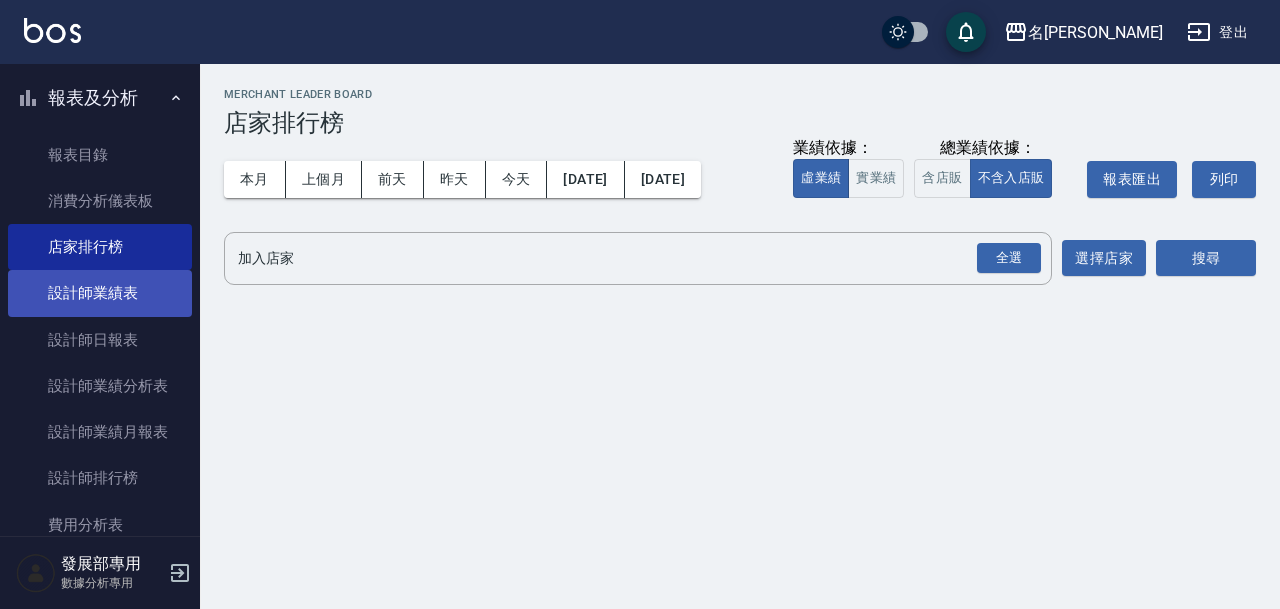click on "設計師業績表" at bounding box center (100, 293) 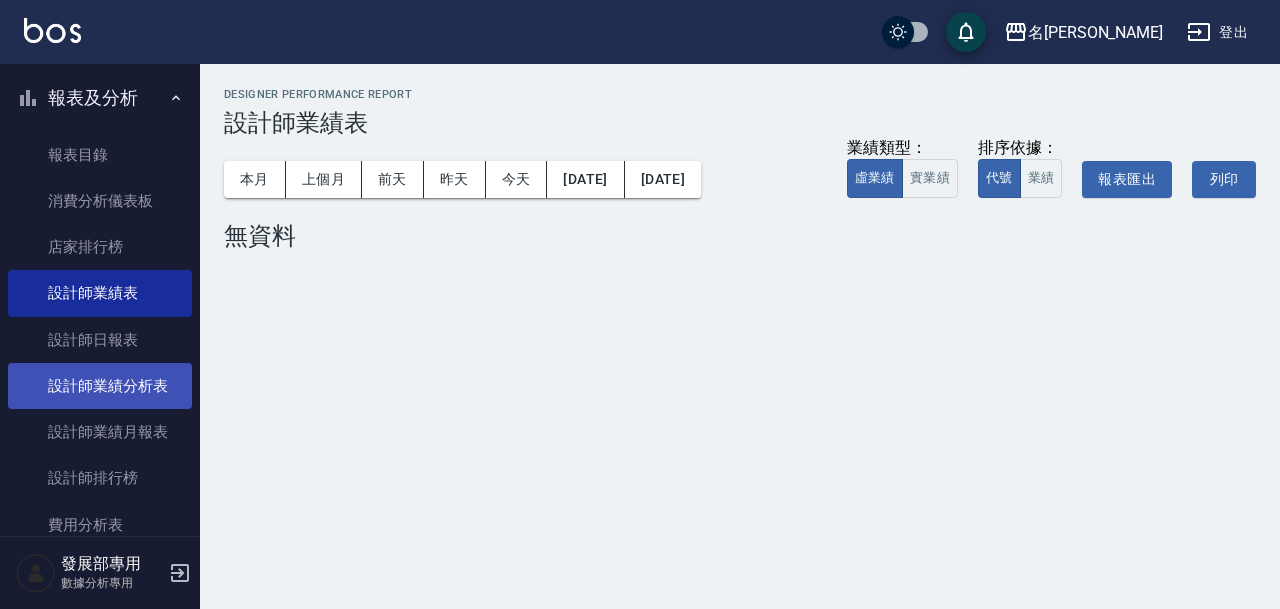 click on "設計師業績分析表" at bounding box center (100, 386) 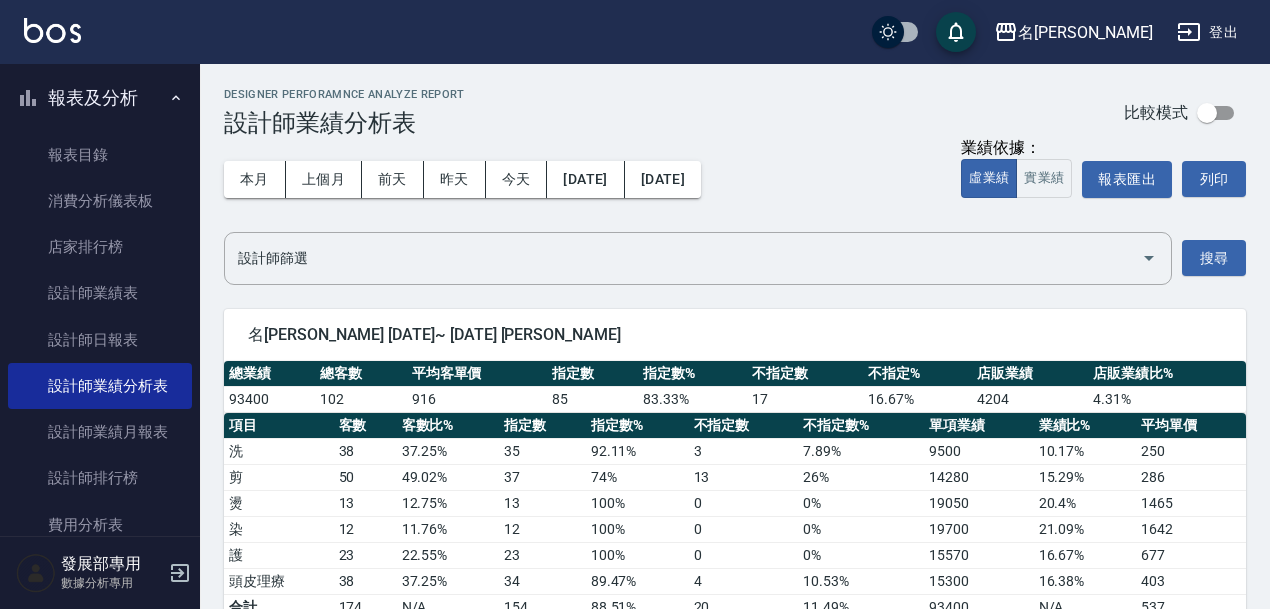 click on "本月 上個月 前天 昨天 今天 2025/07/01 2025/07/15" at bounding box center [462, 179] 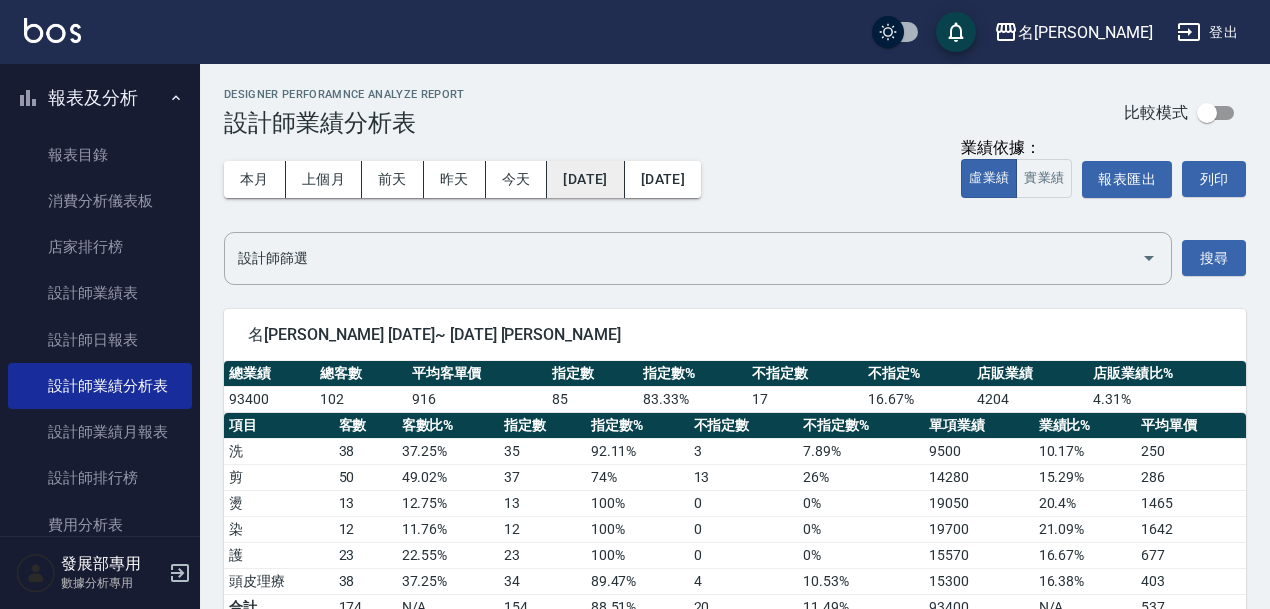 click on "[DATE]" at bounding box center (585, 179) 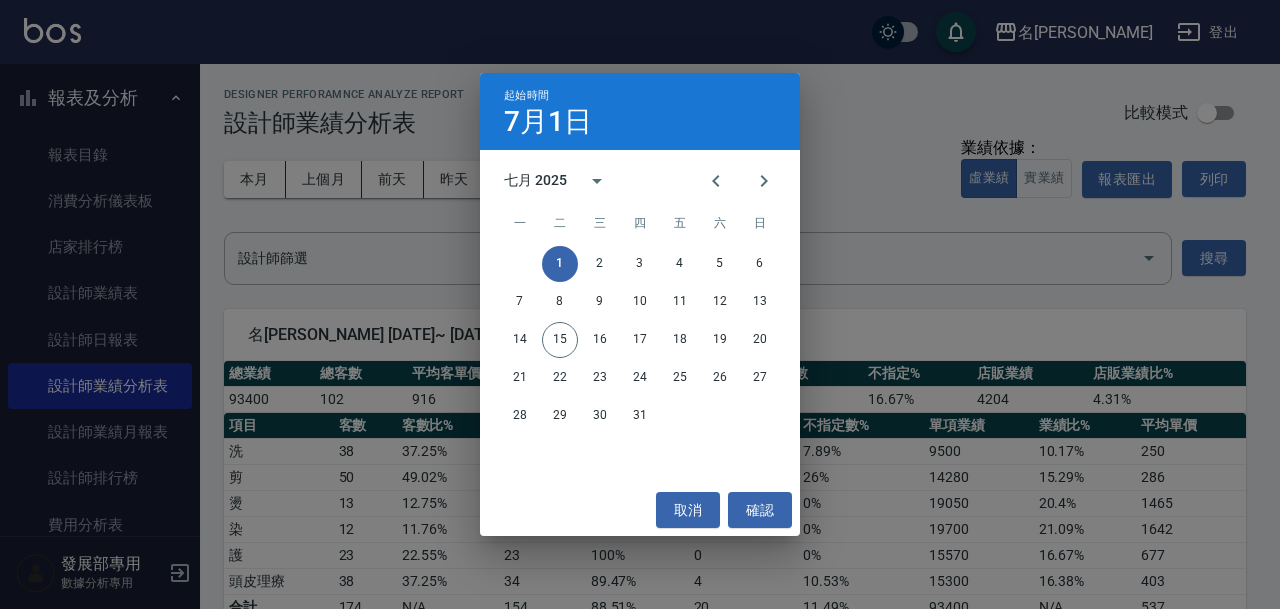 click on "七月 2025" at bounding box center [535, 180] 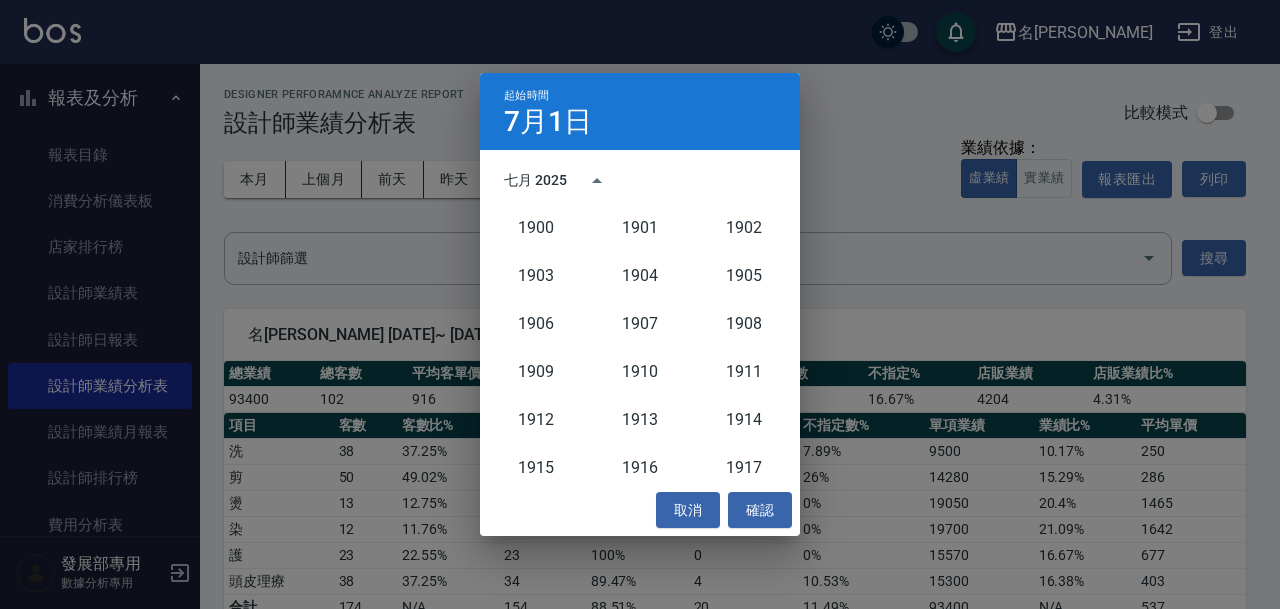 scroll, scrollTop: 1852, scrollLeft: 0, axis: vertical 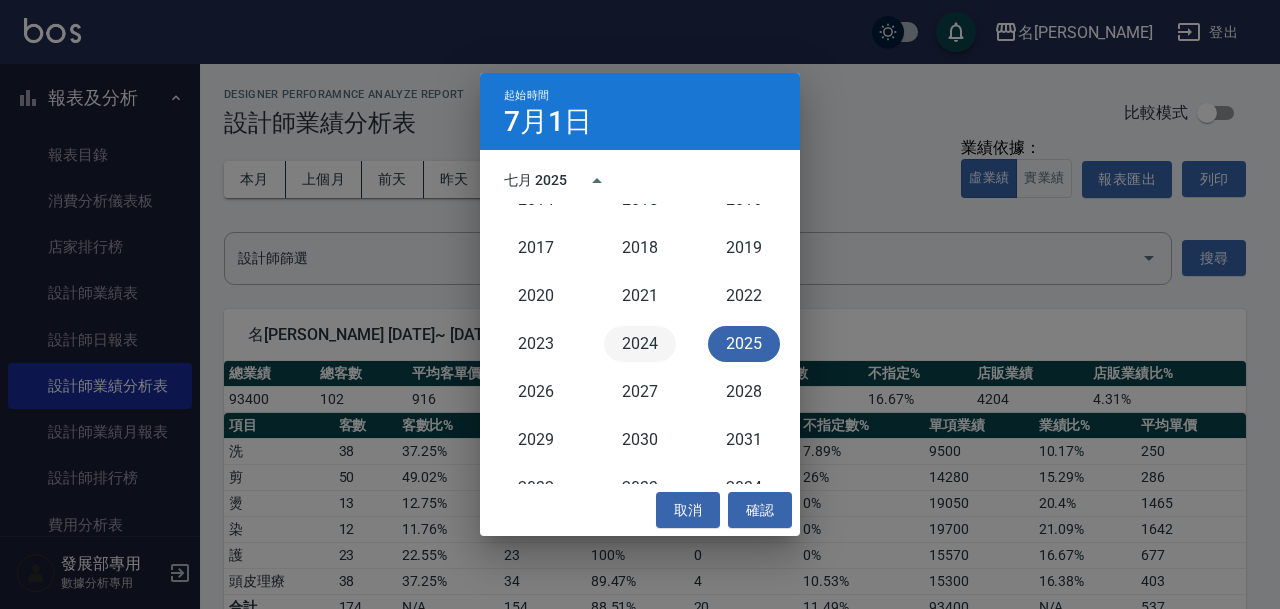 click on "2024" at bounding box center (640, 344) 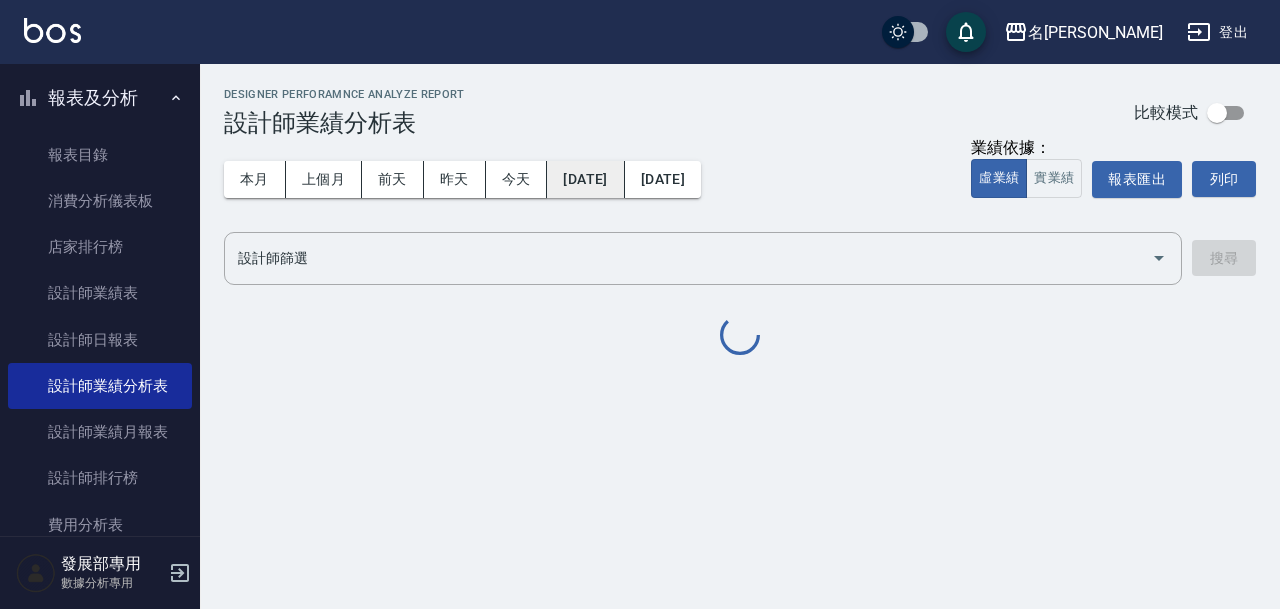 click on "2024/07/01" at bounding box center [585, 179] 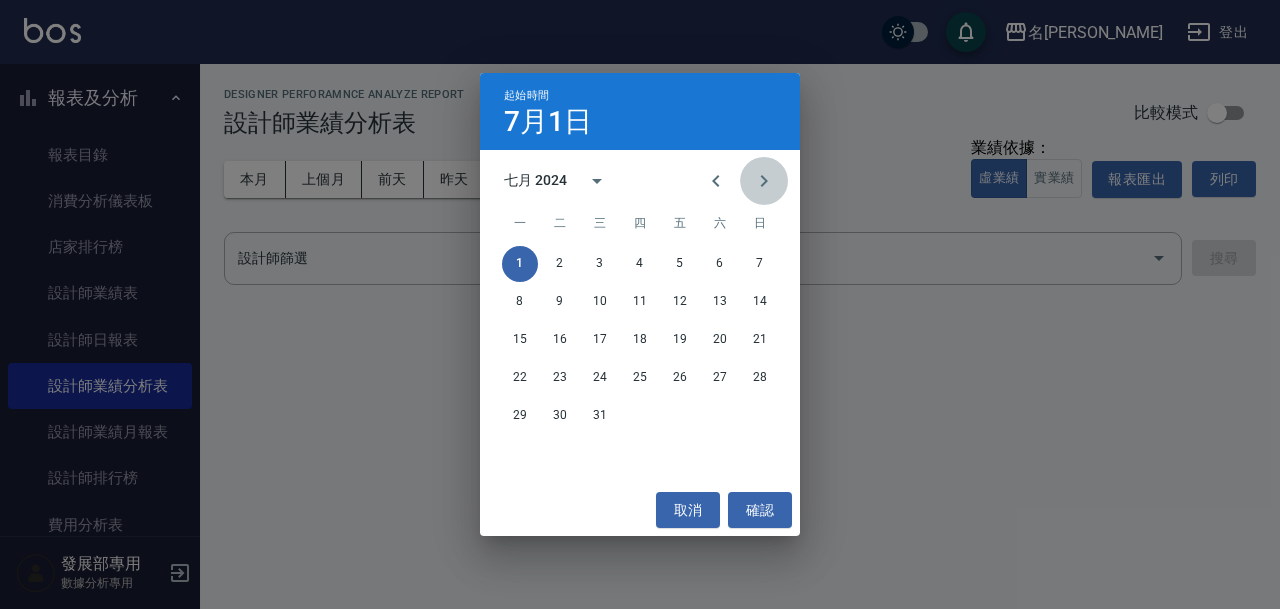 click 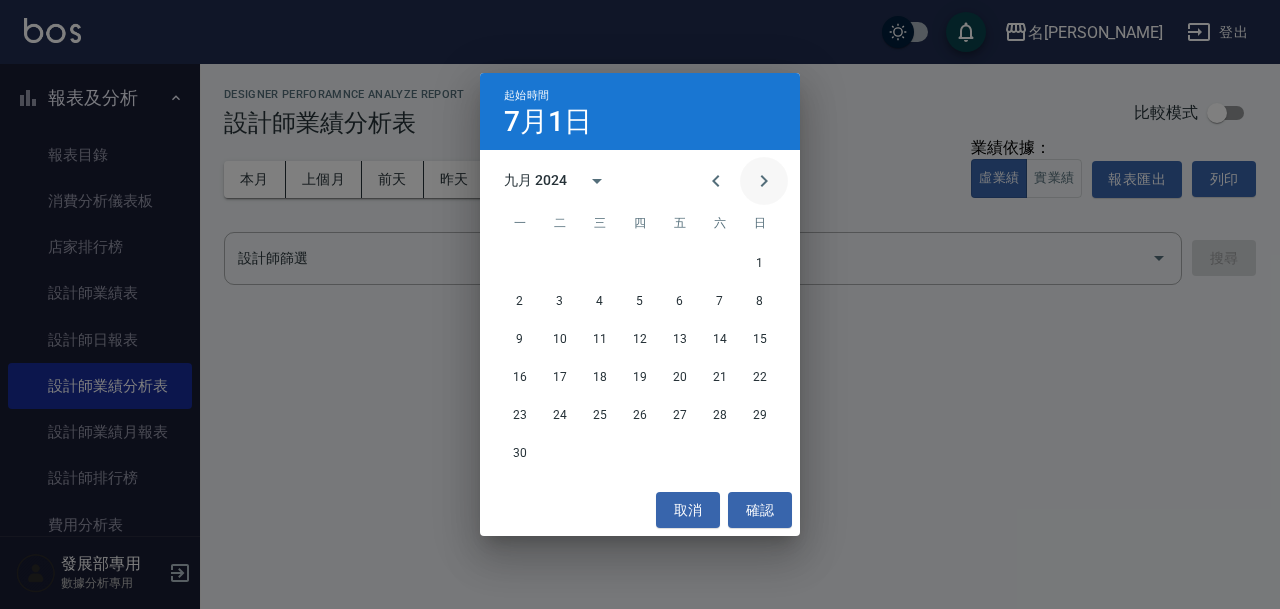 click 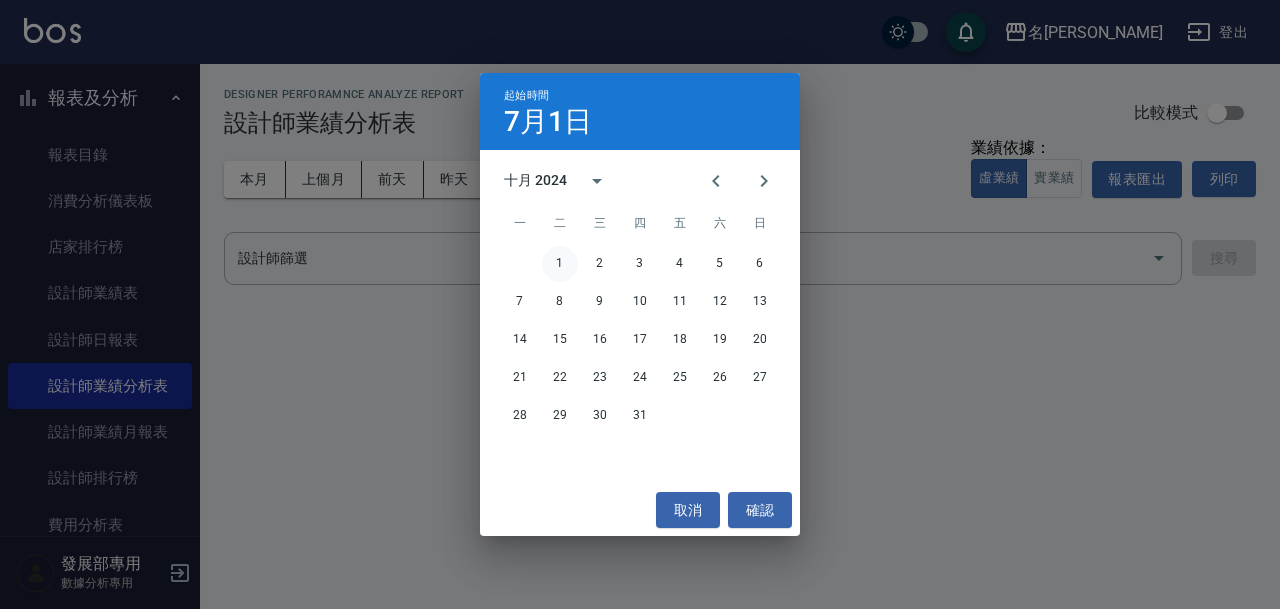 click on "1" at bounding box center [560, 264] 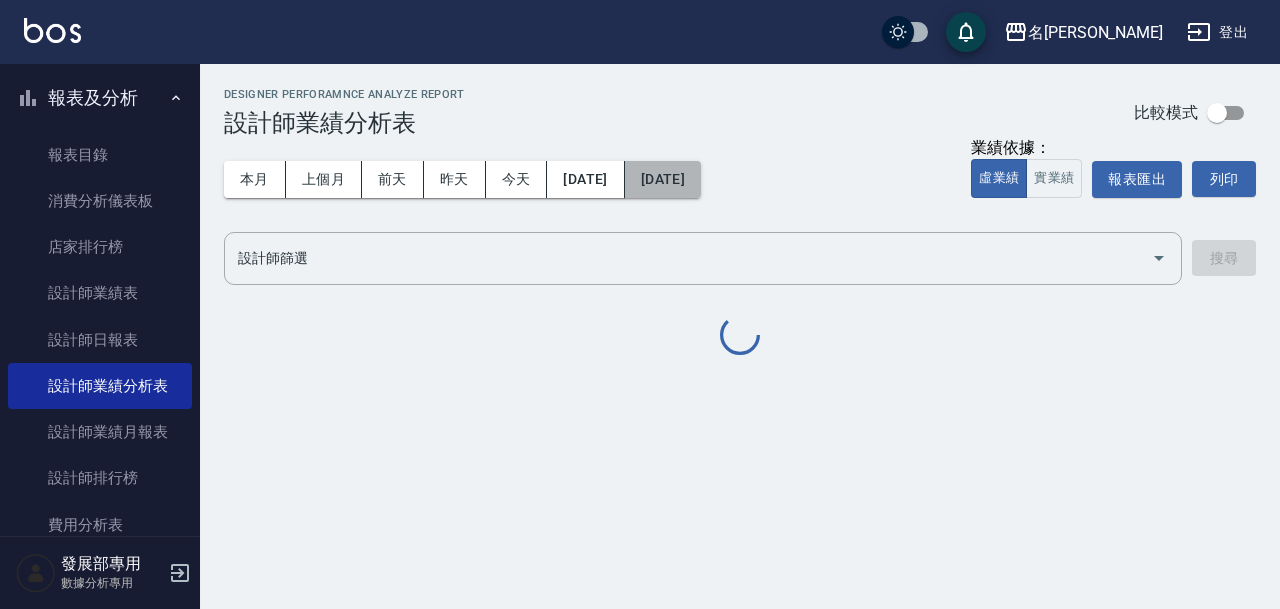 click on "[DATE]" at bounding box center [663, 179] 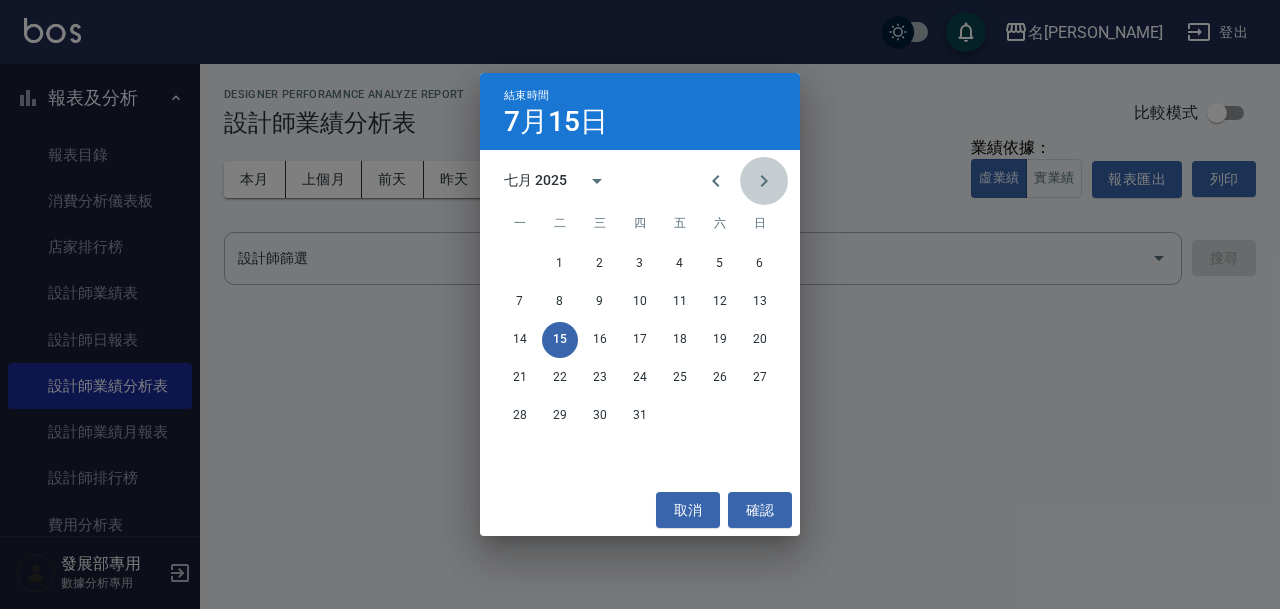 click 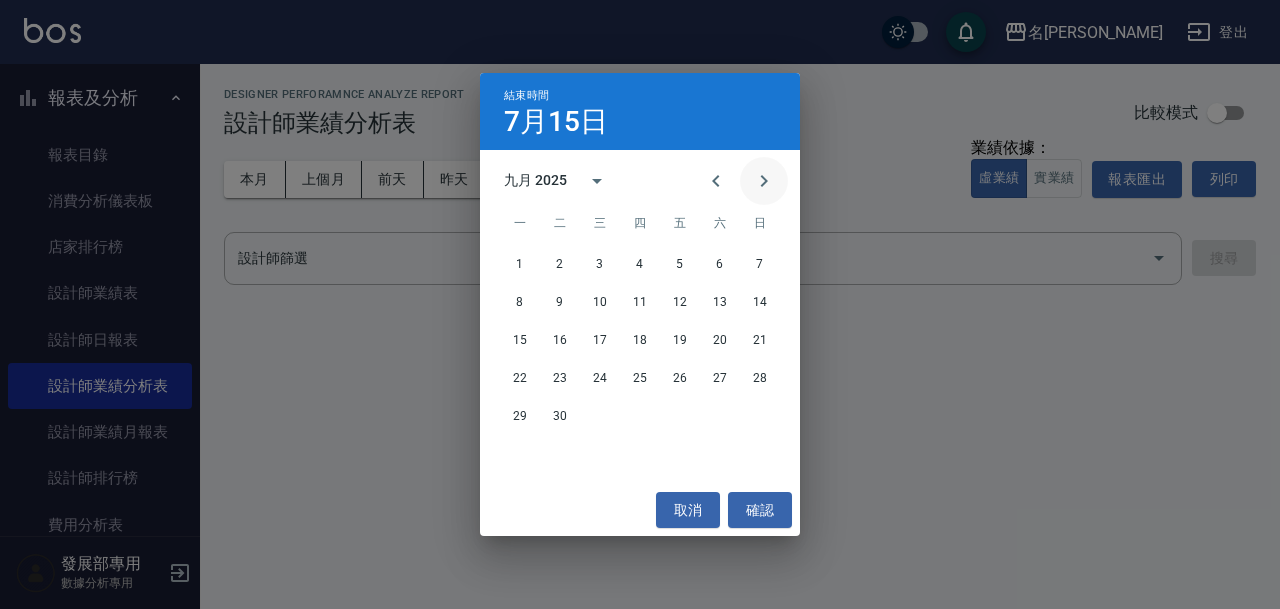 click 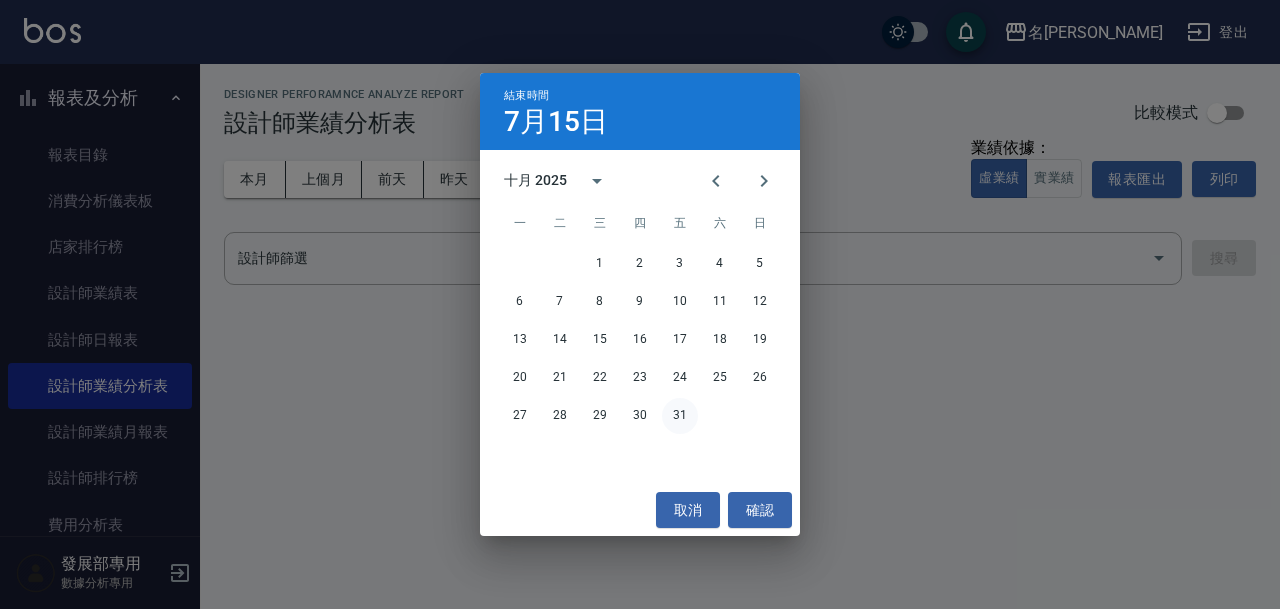 click on "31" at bounding box center [680, 416] 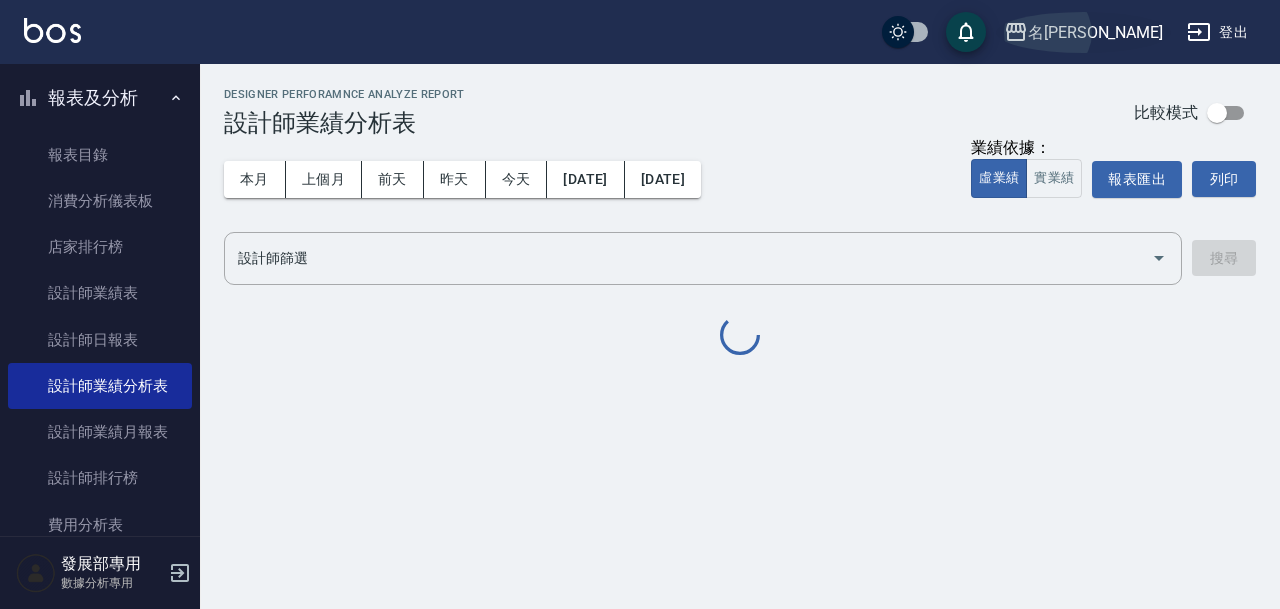 click on "名留仁二" at bounding box center (1083, 32) 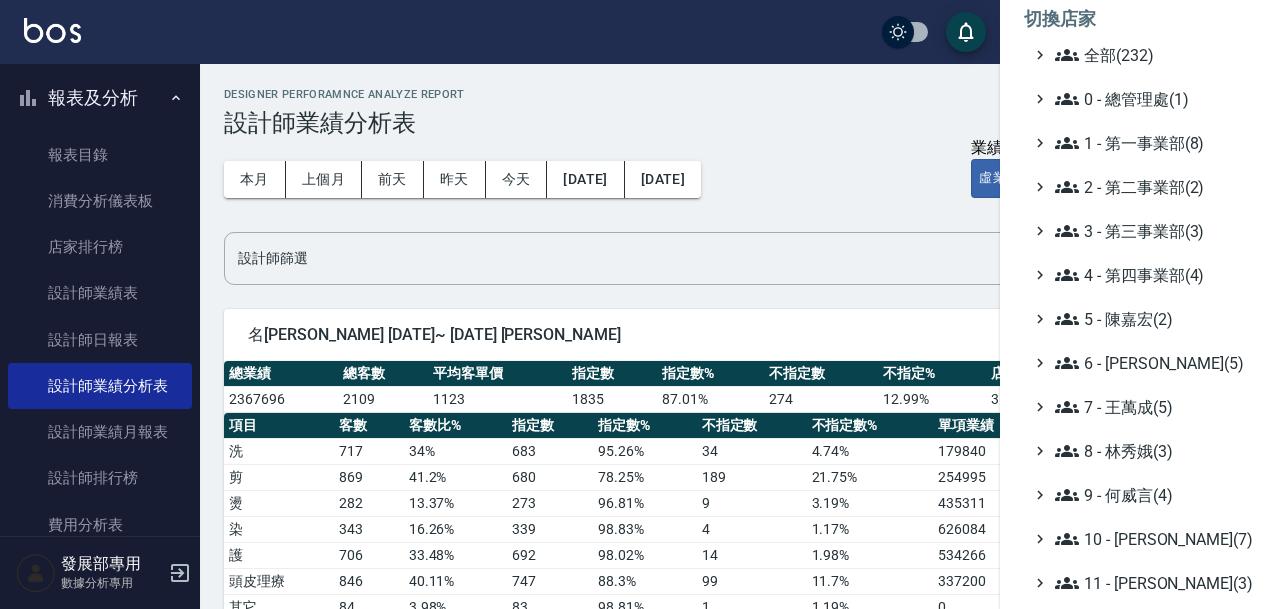 scroll, scrollTop: 0, scrollLeft: 0, axis: both 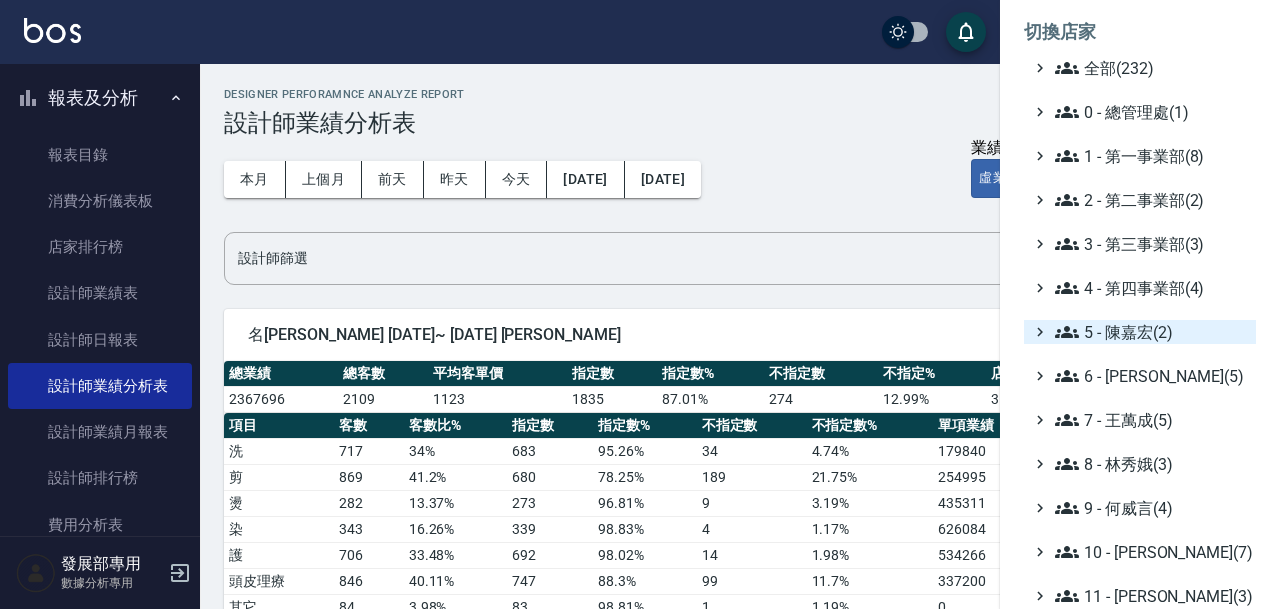 click on "5 - 陳嘉宏(2)" at bounding box center [1151, 332] 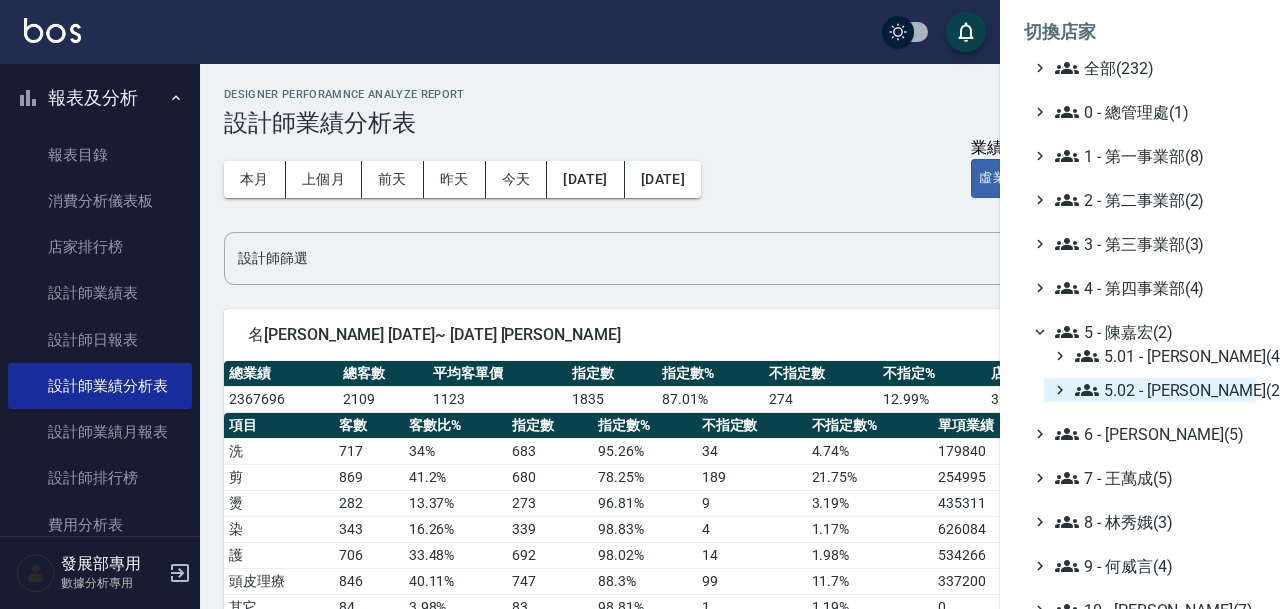 click on "5.02 - 歐芷辰(2)" at bounding box center [1161, 390] 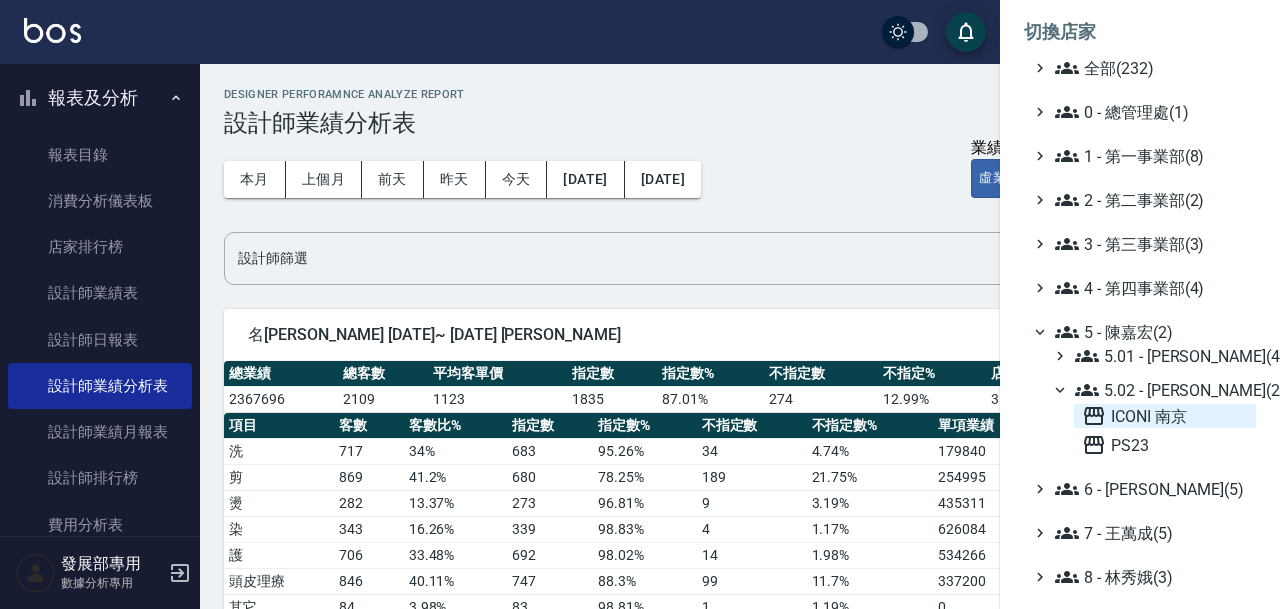 click on "ICONI 南京" at bounding box center (1165, 416) 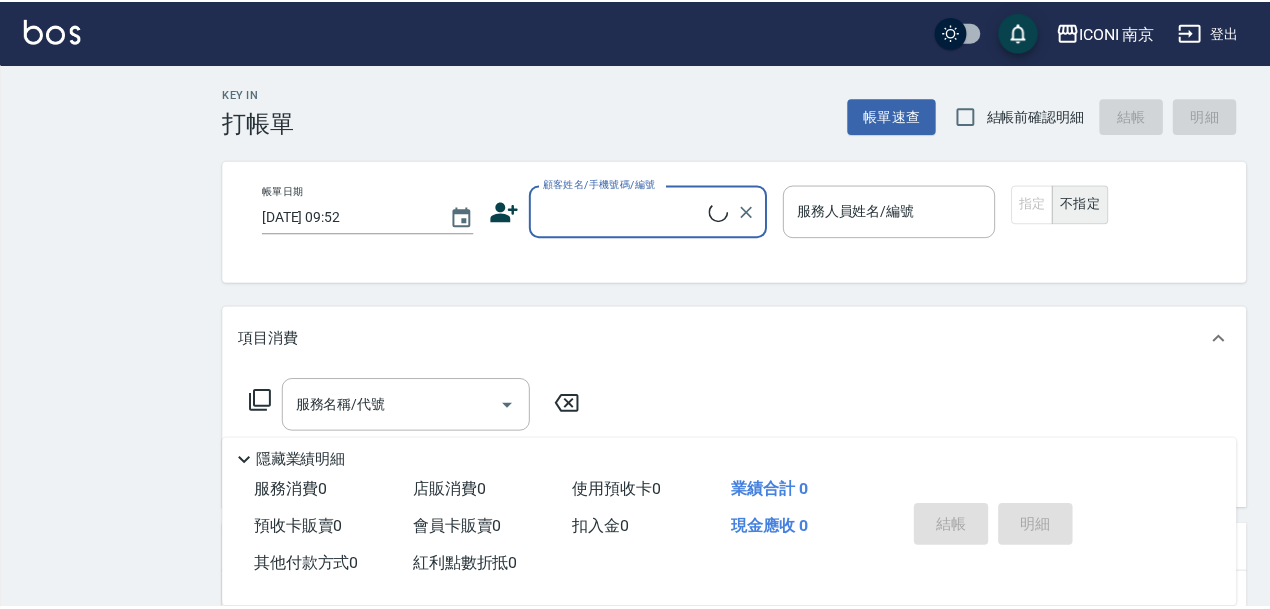 scroll, scrollTop: 0, scrollLeft: 0, axis: both 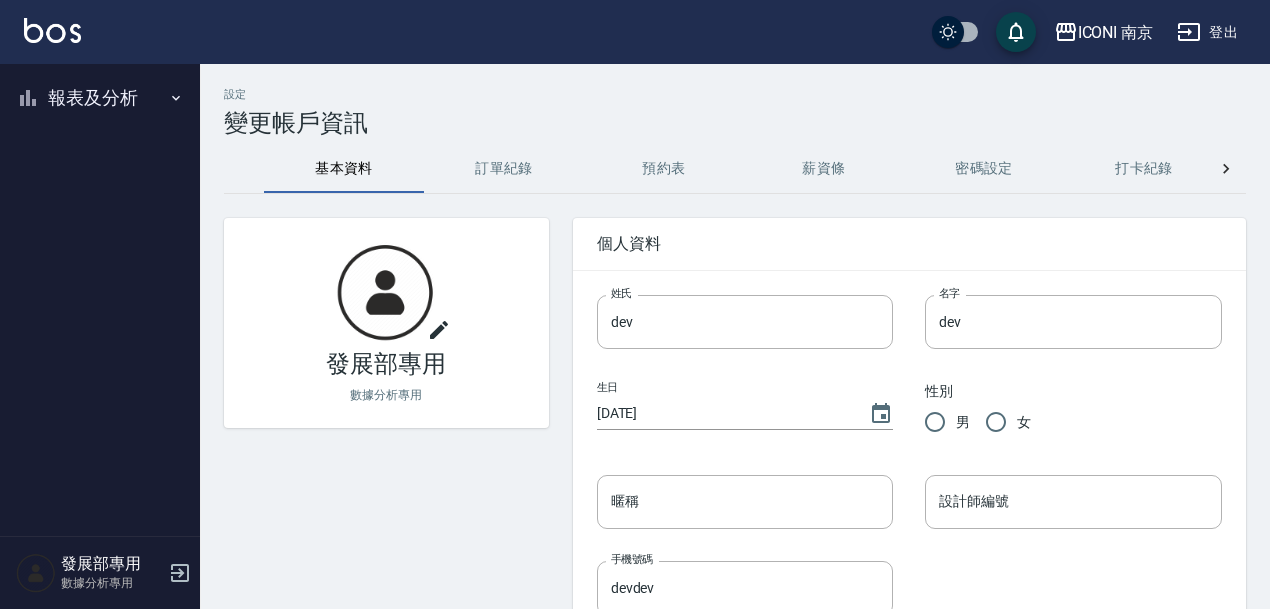 click on "報表及分析" at bounding box center [100, 98] 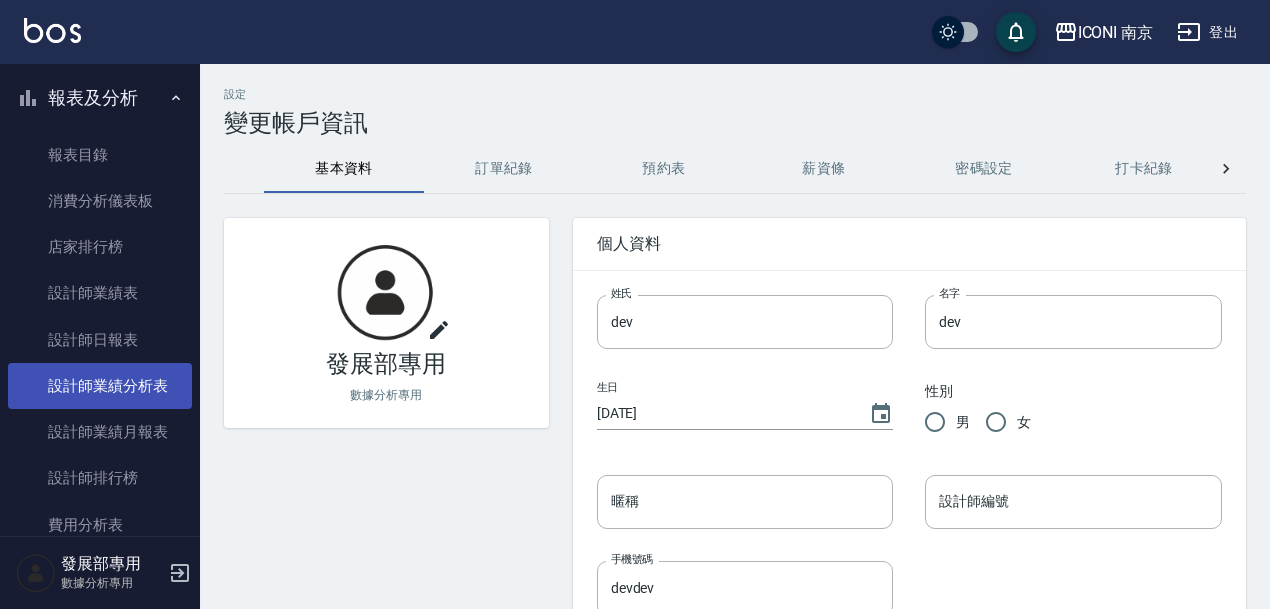 click on "設計師業績分析表" at bounding box center [100, 386] 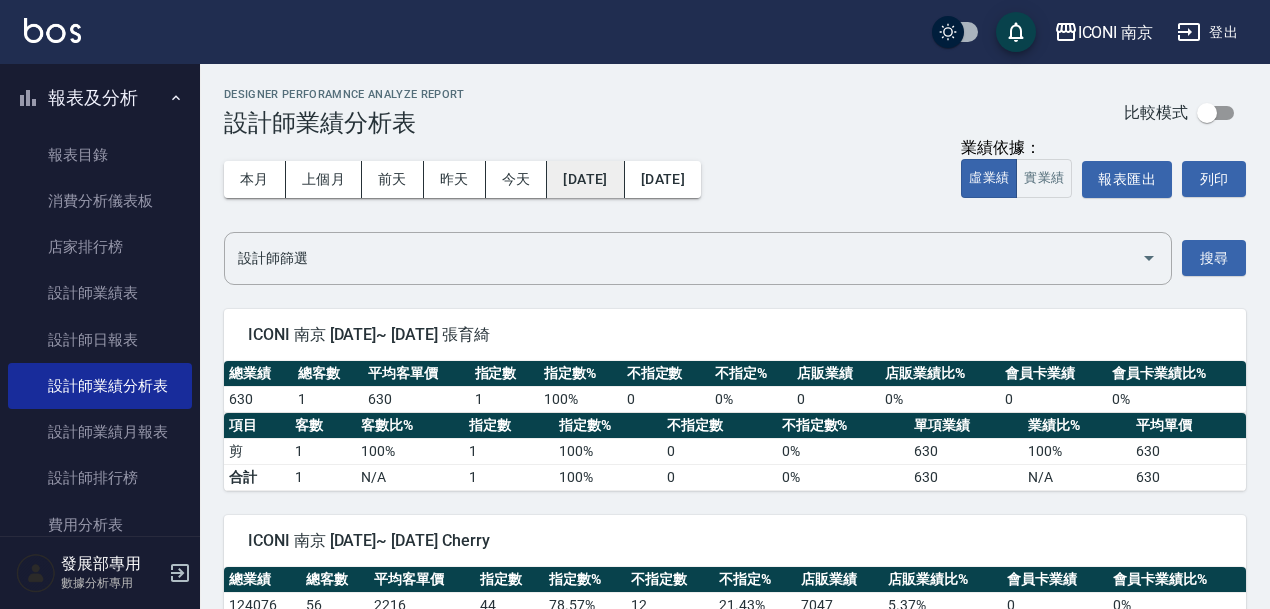 click on "[DATE]" at bounding box center [585, 179] 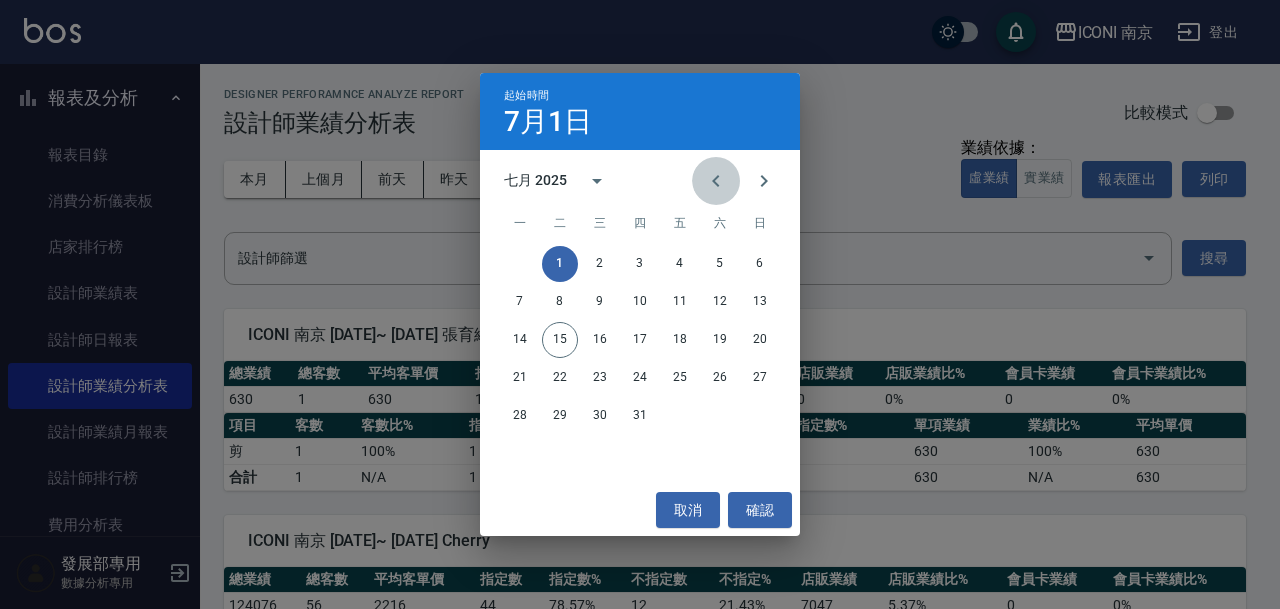 click 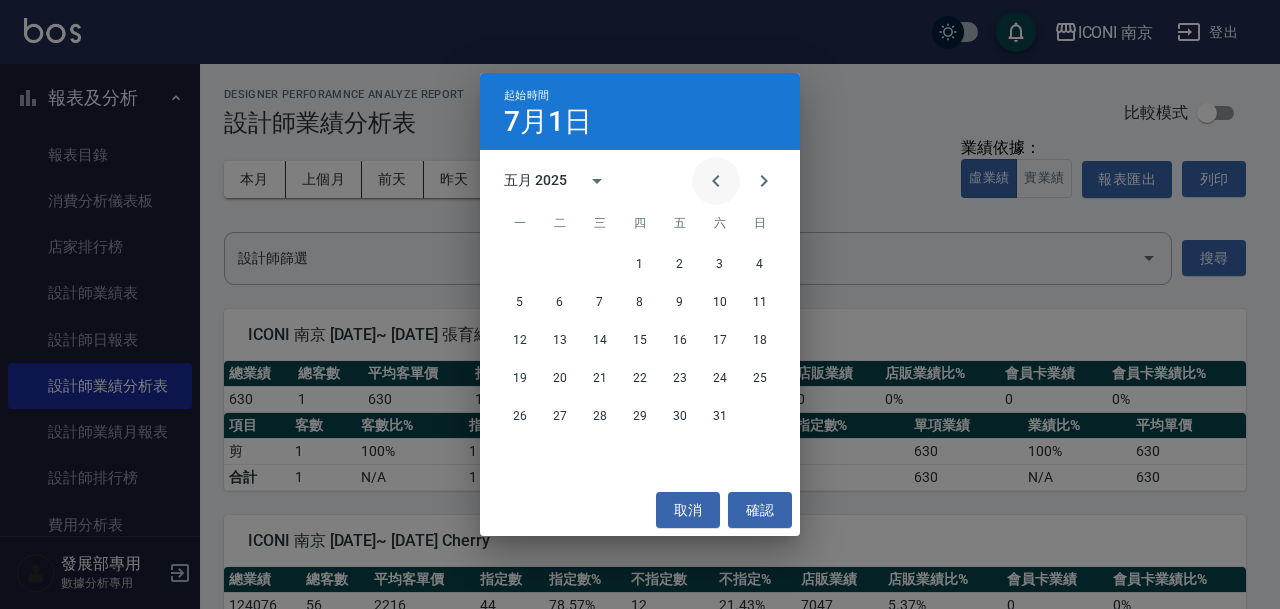 click 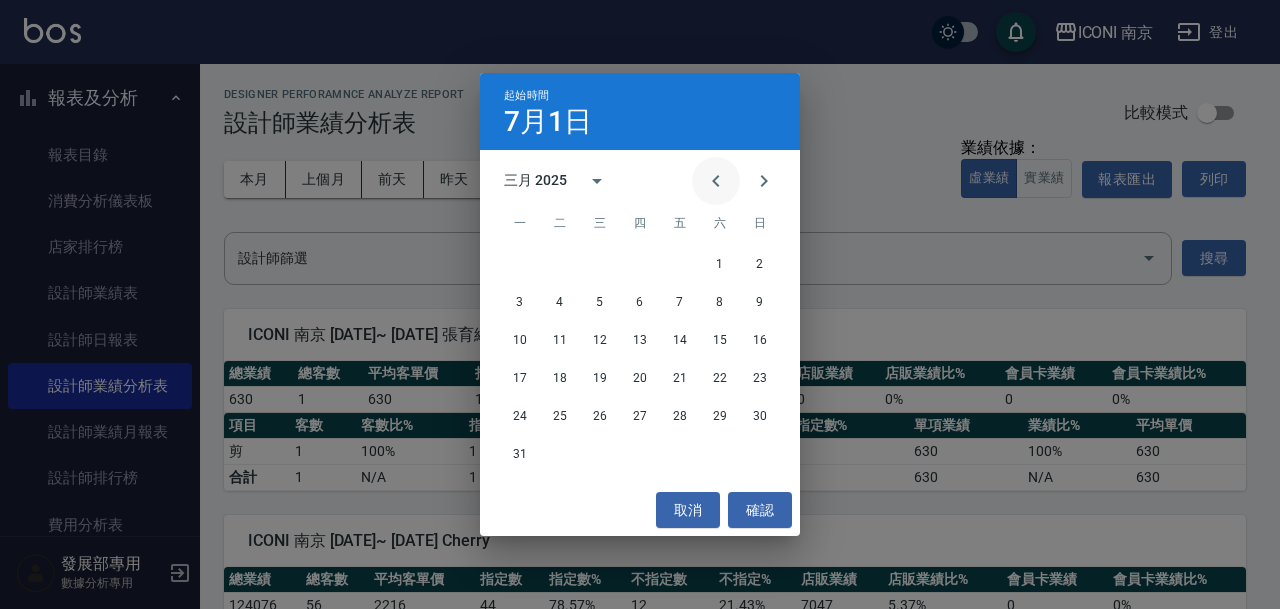 click 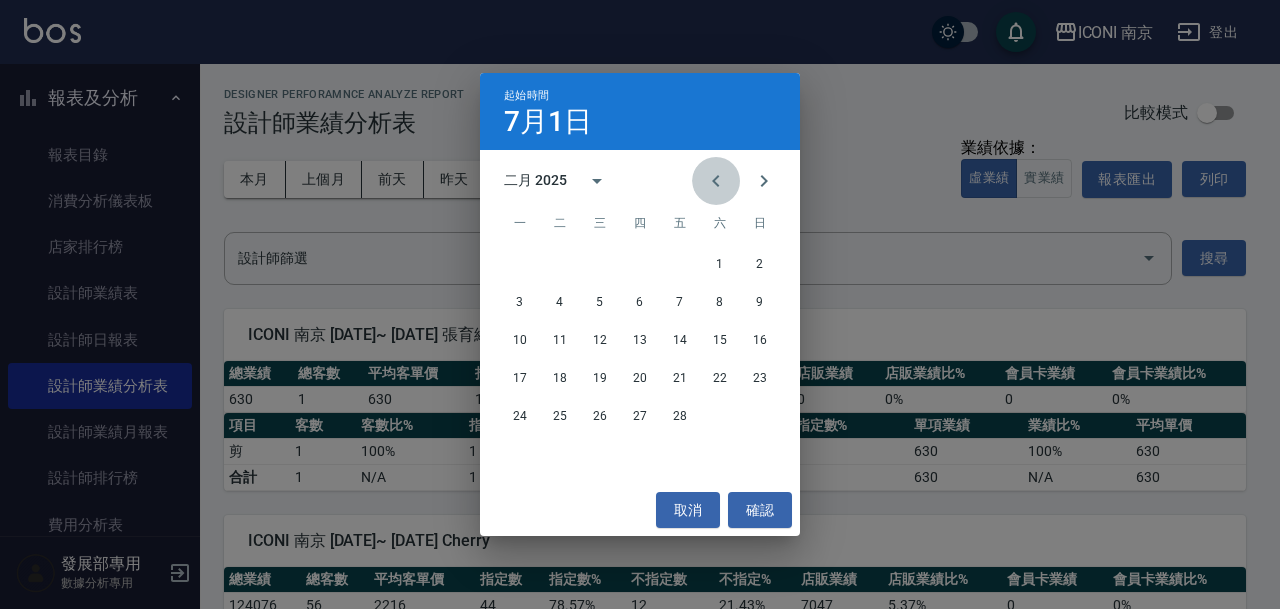 click 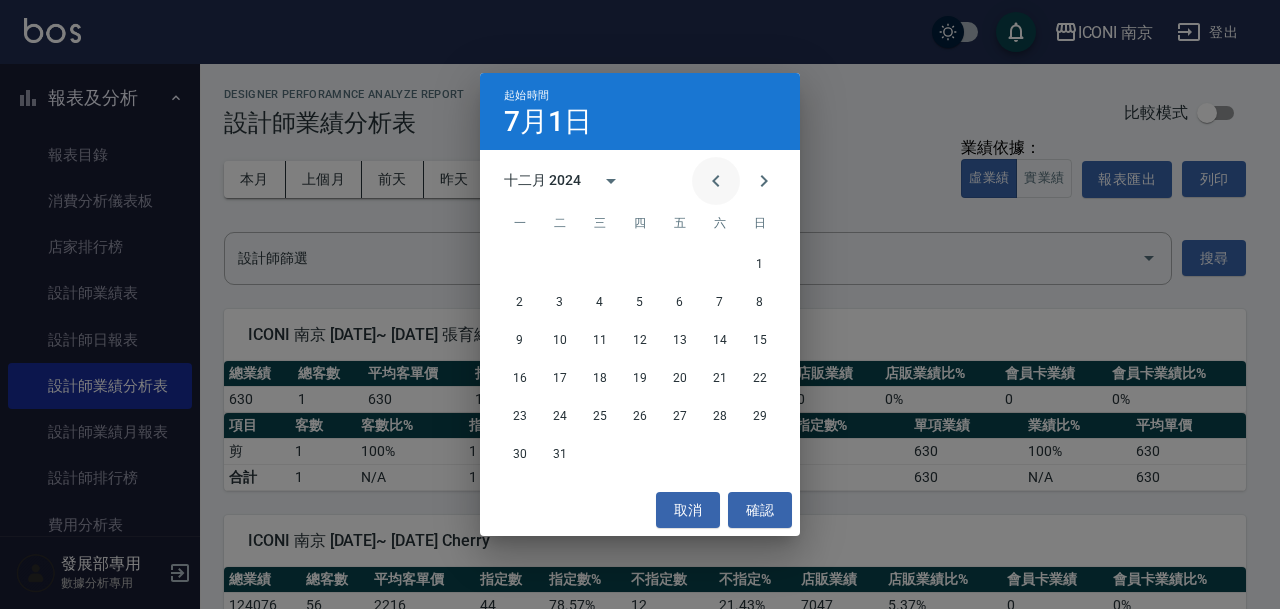click 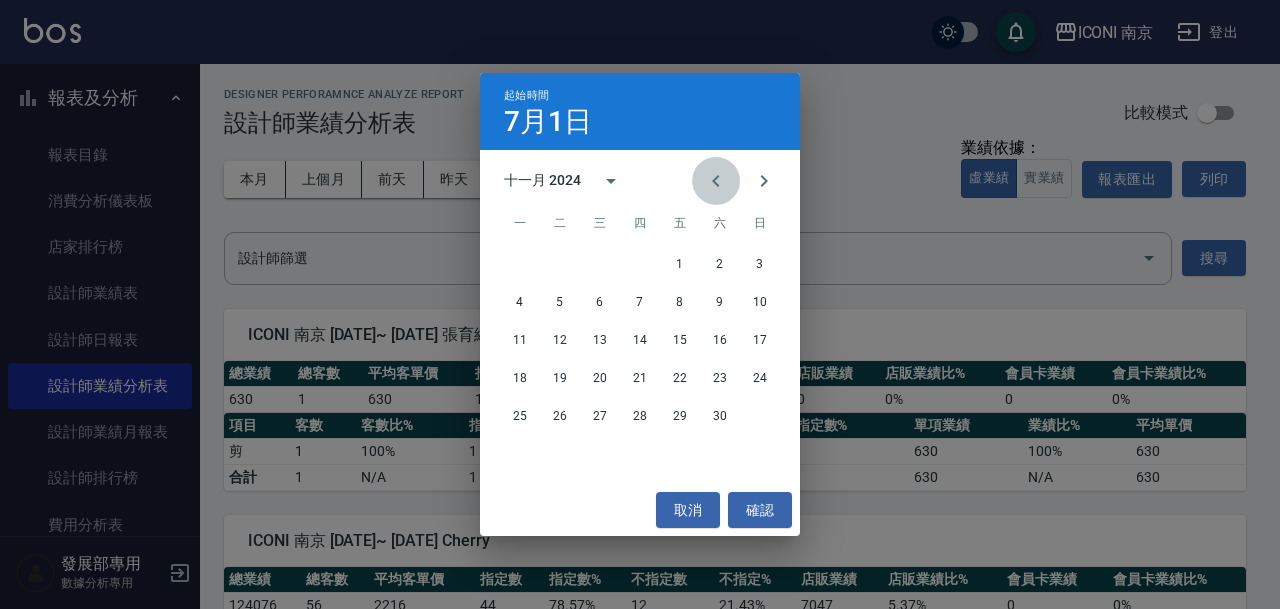 click 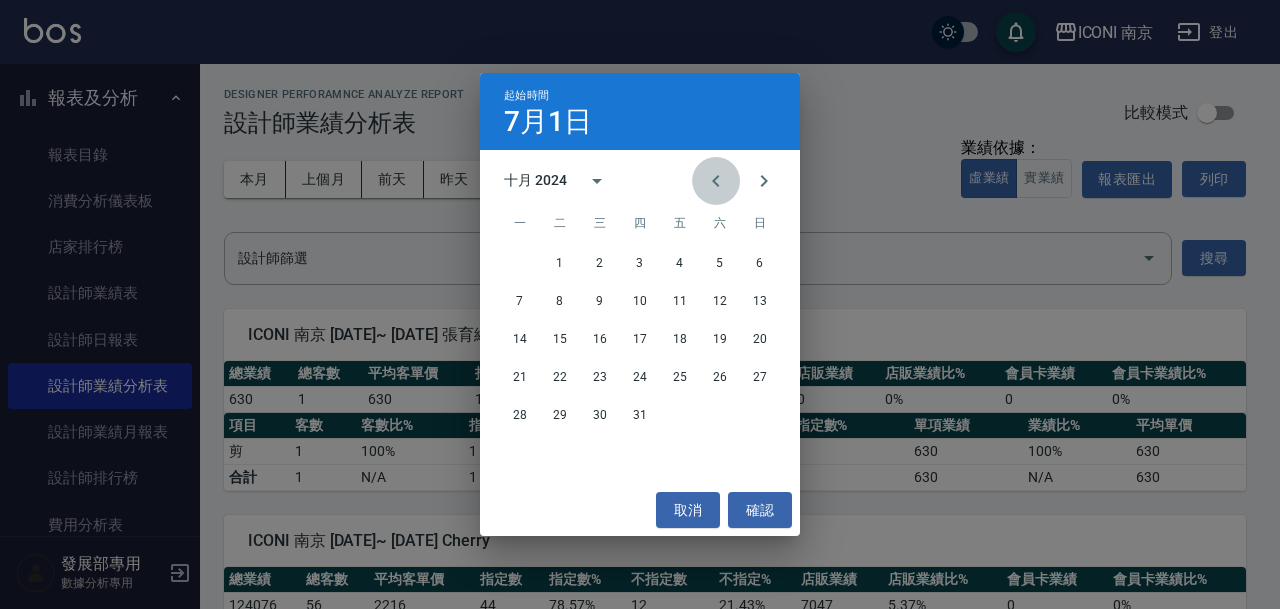 click 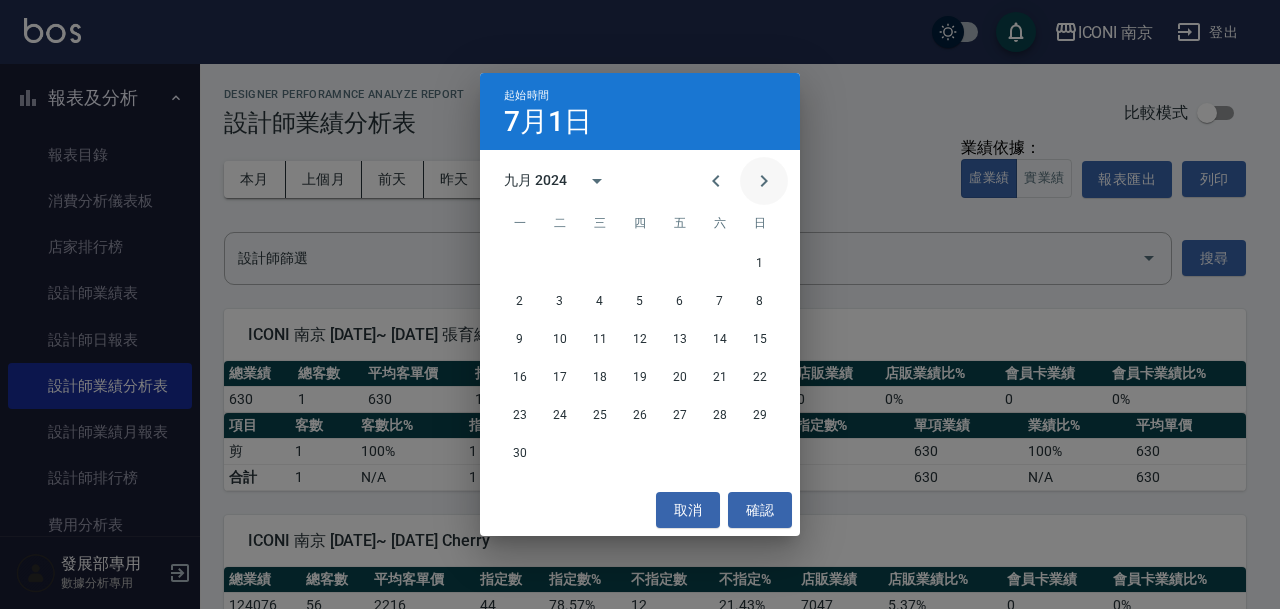 click 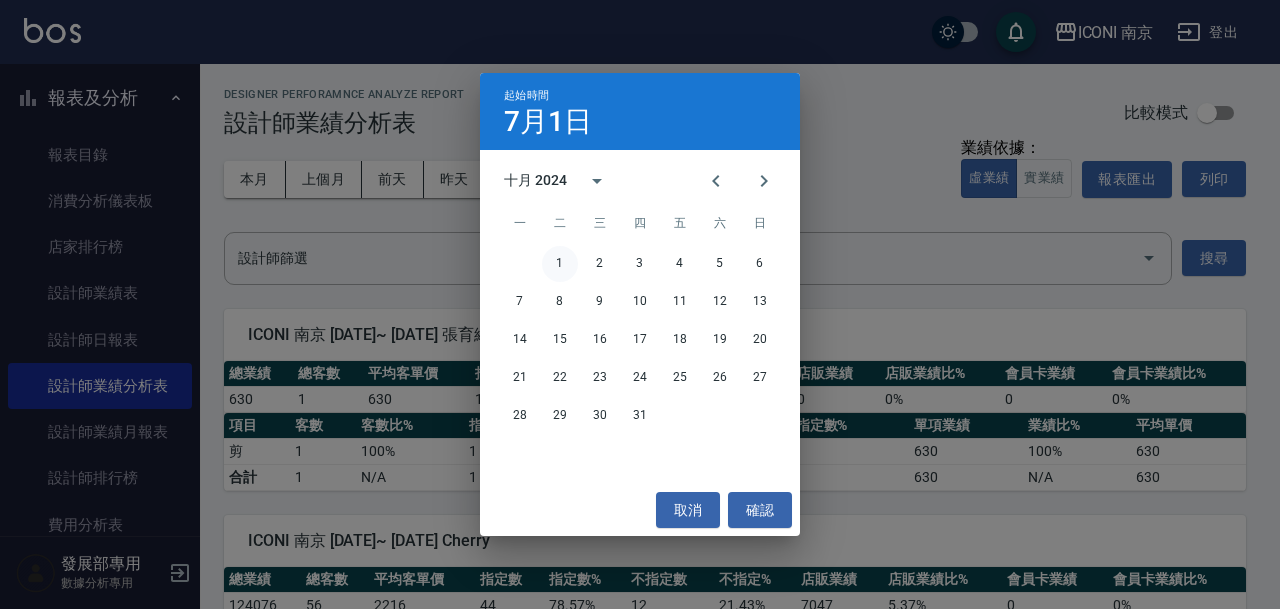 click on "1" at bounding box center (560, 264) 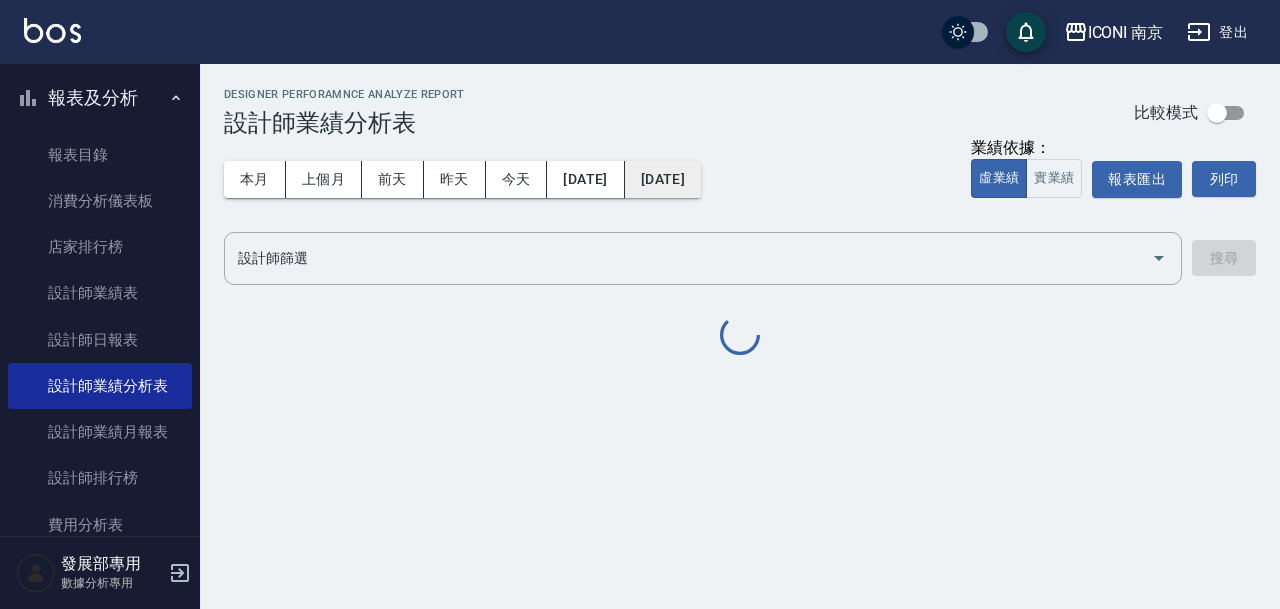 click on "[DATE]" at bounding box center [663, 179] 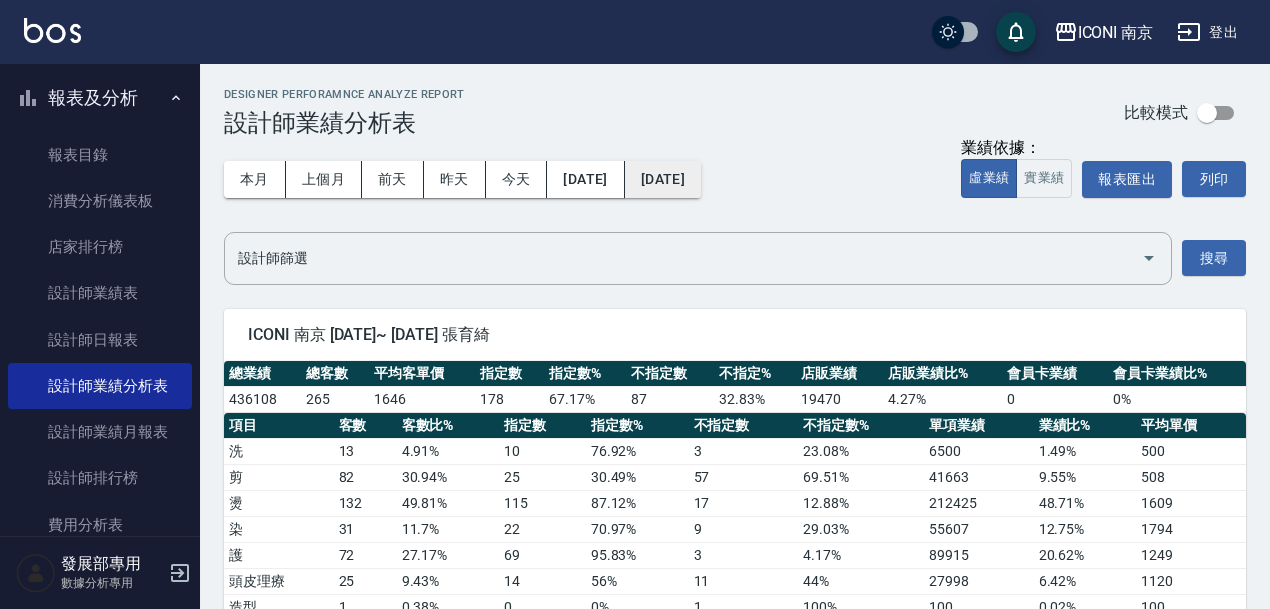 click on "[DATE]" at bounding box center (663, 179) 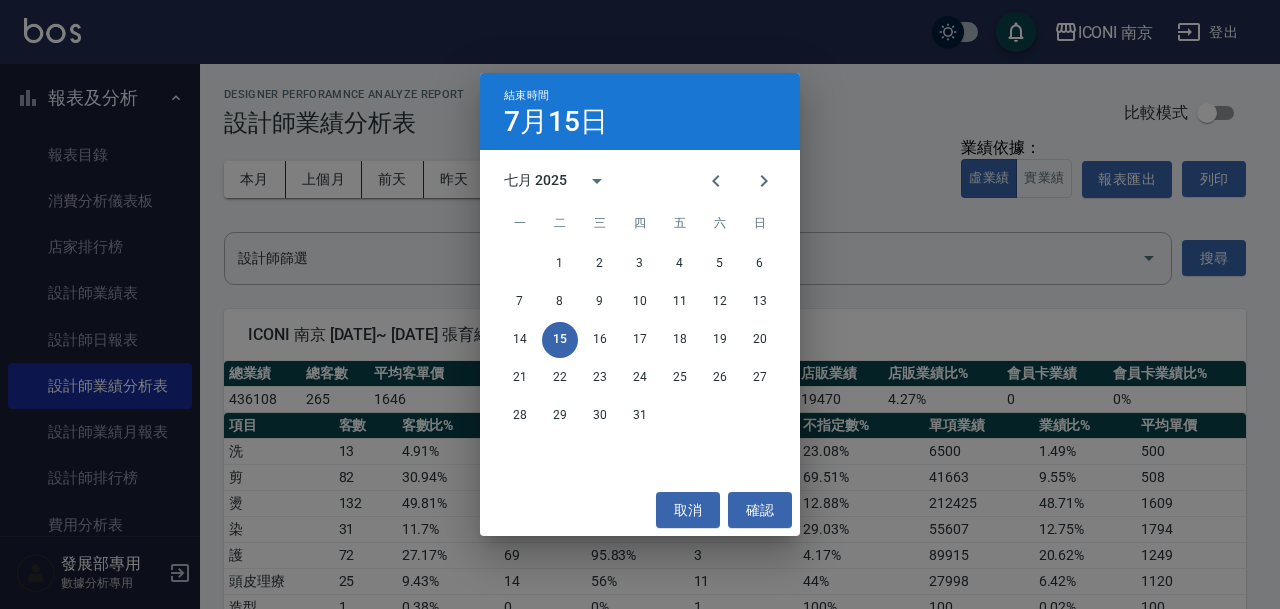 click 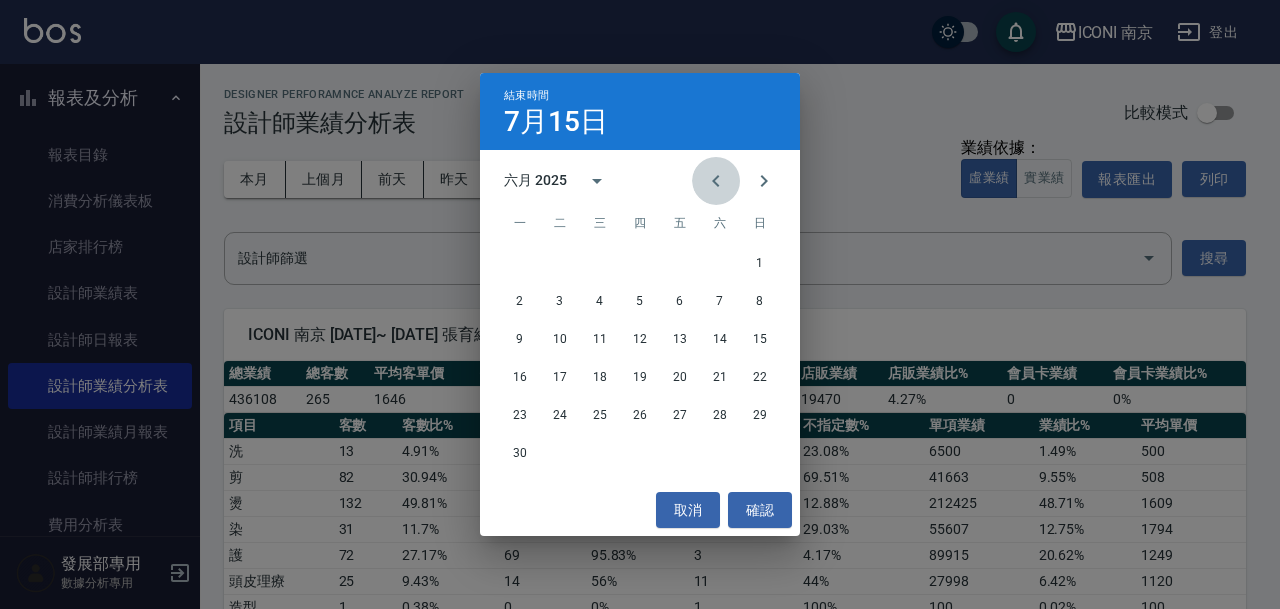 click 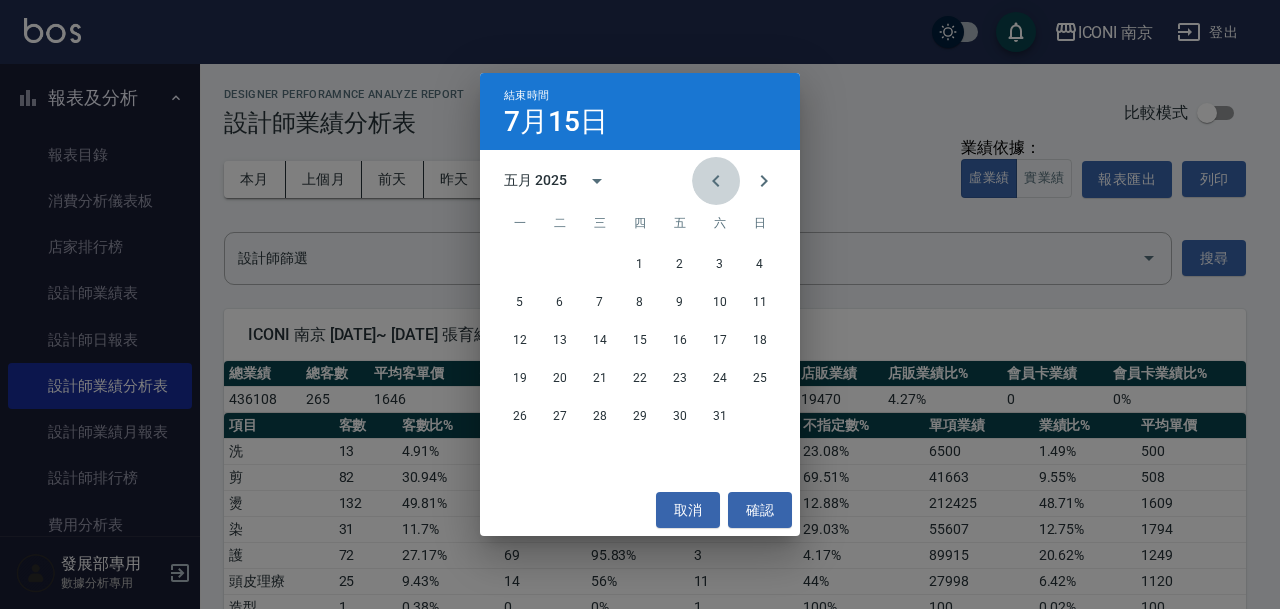 click 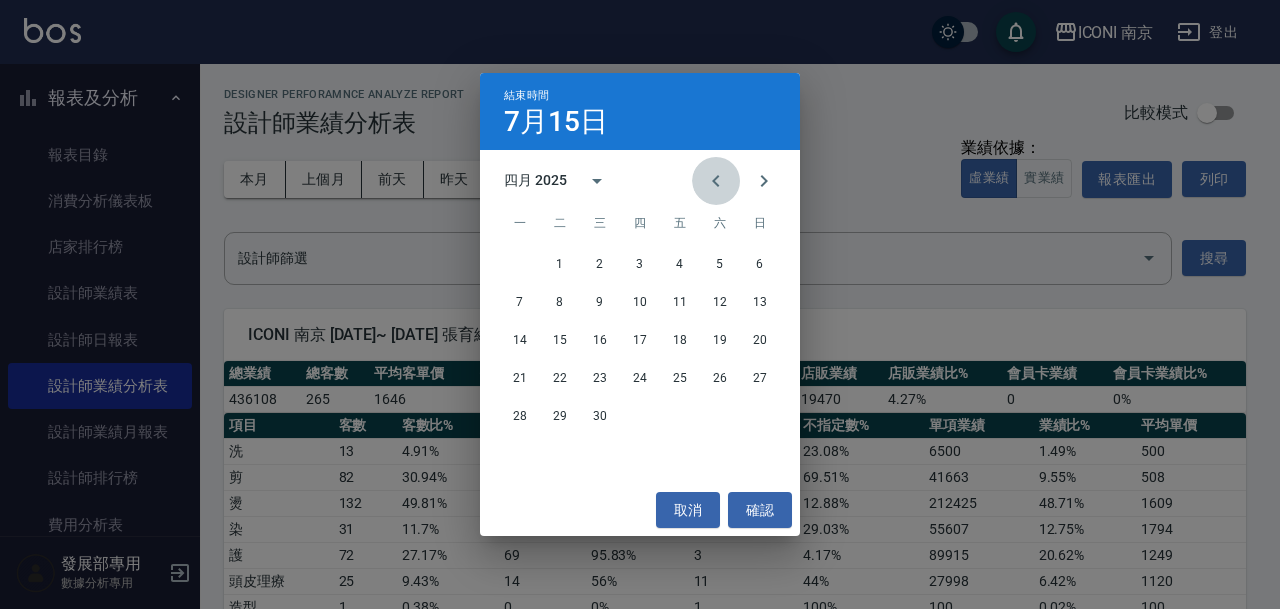 click 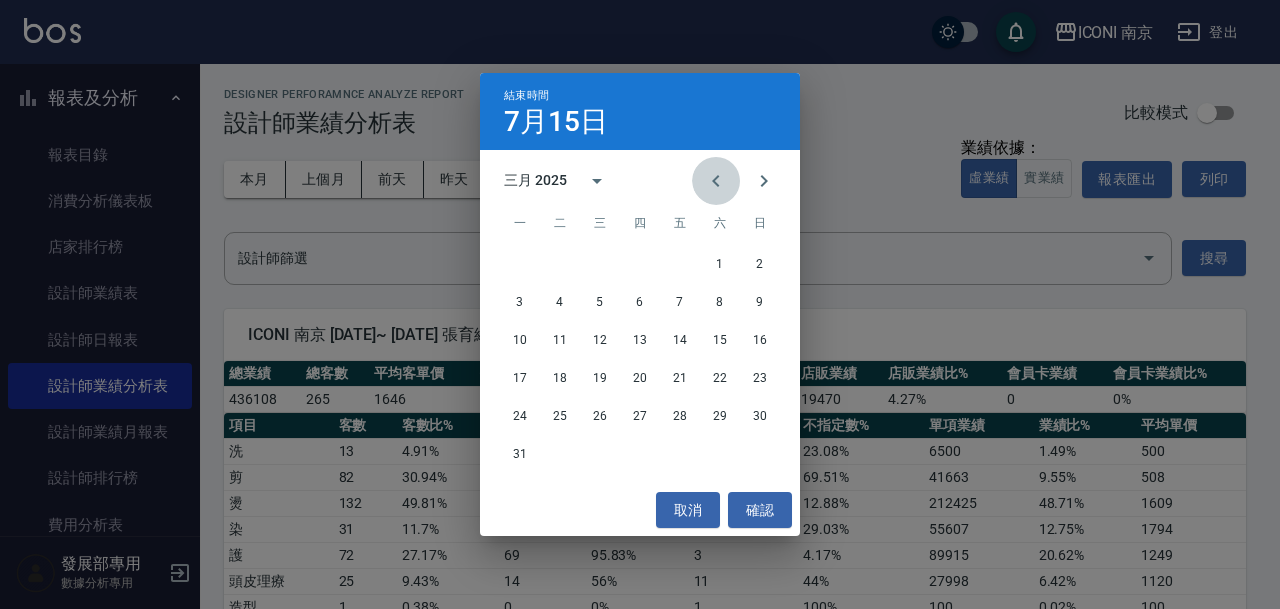 click 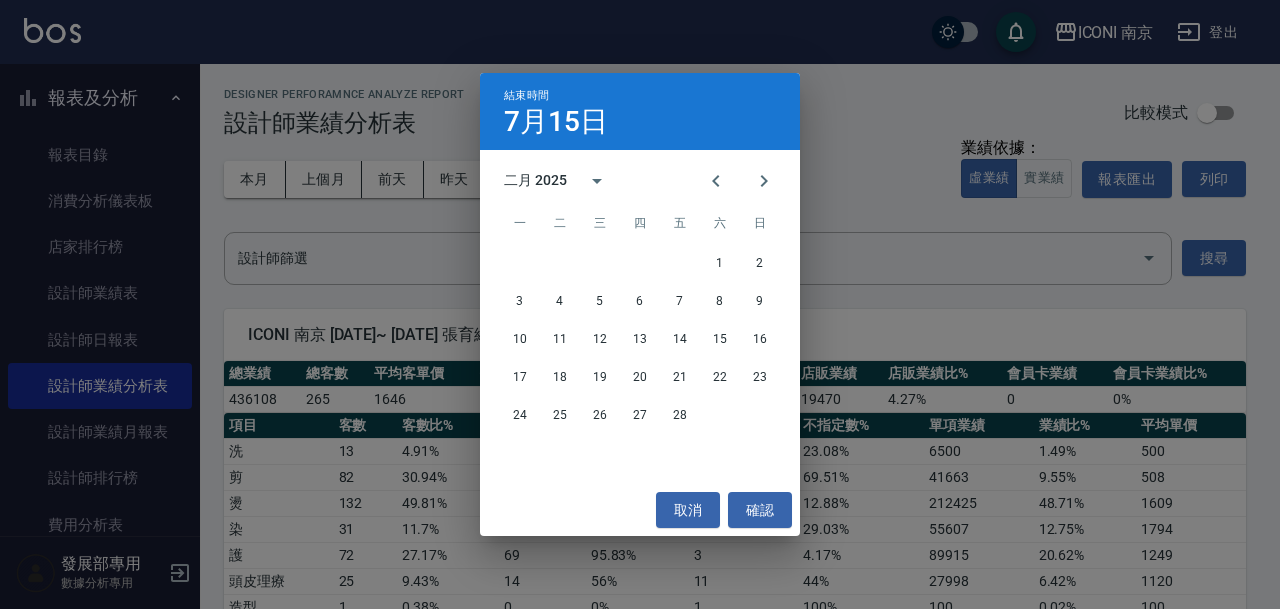 click 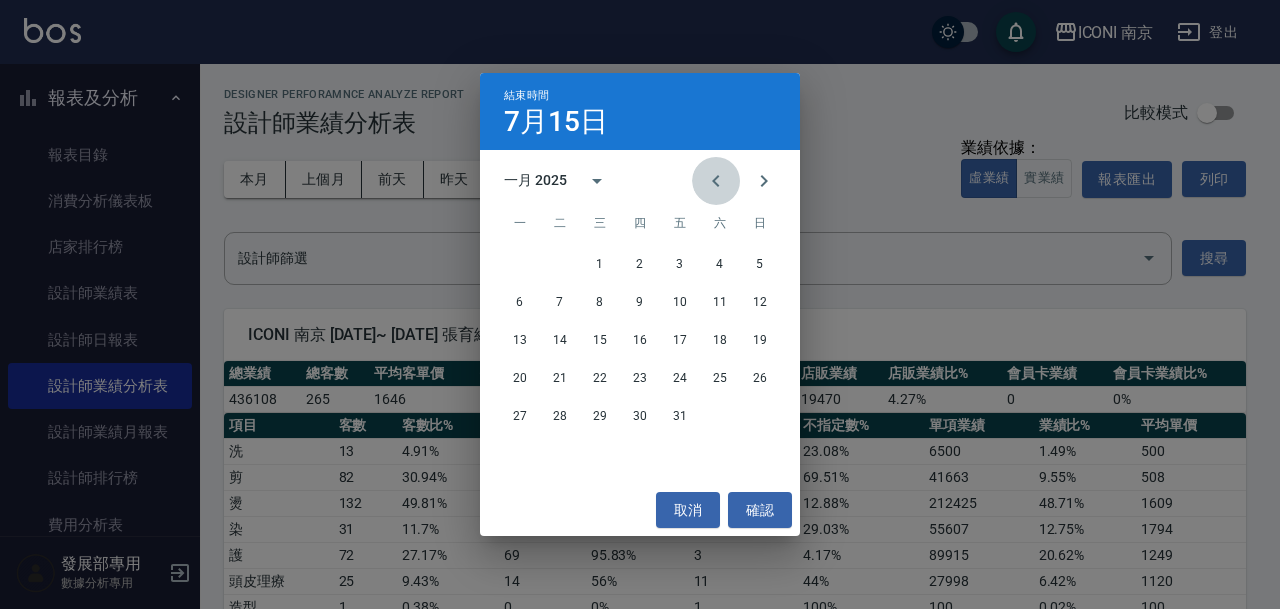 click 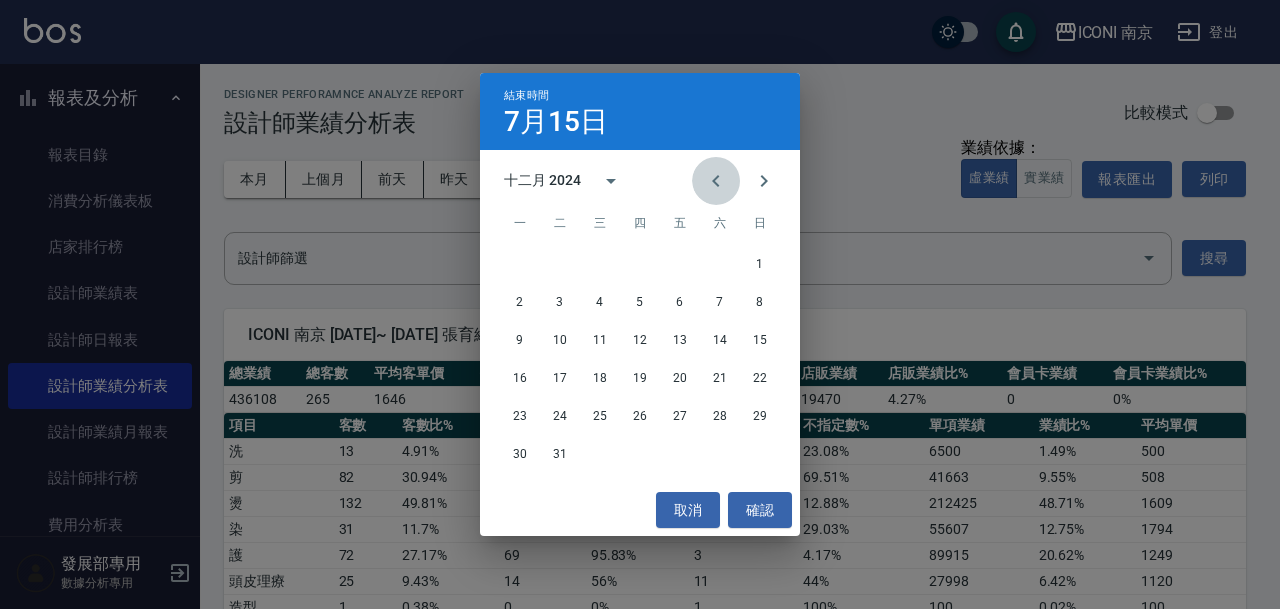 click 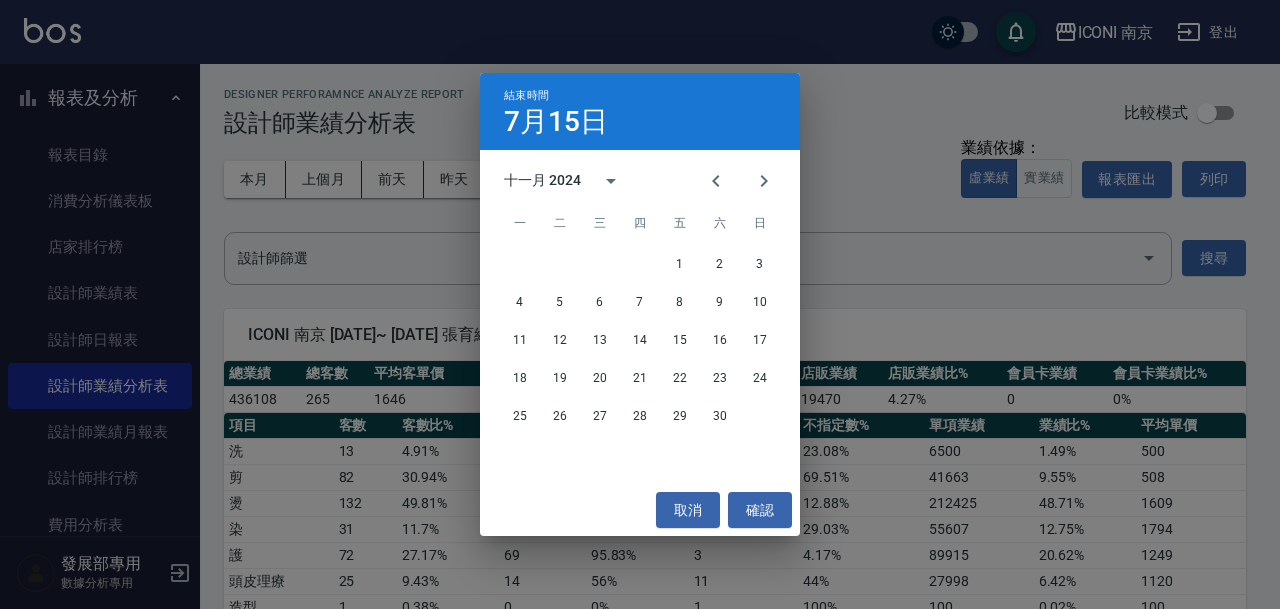 click 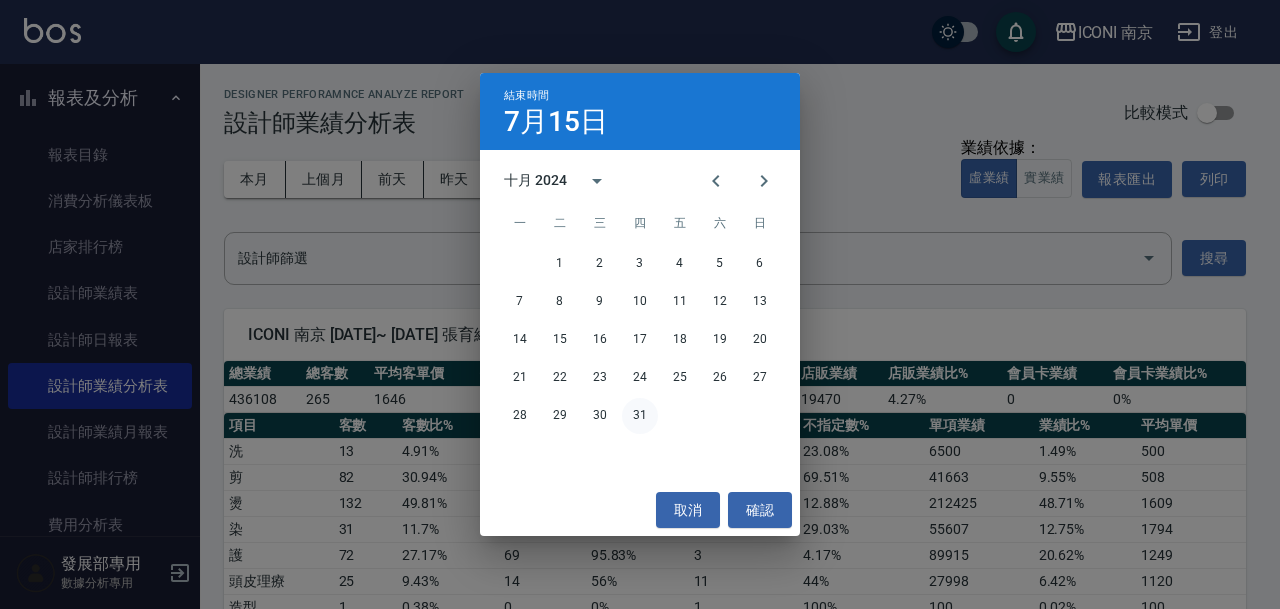 click on "31" at bounding box center (640, 416) 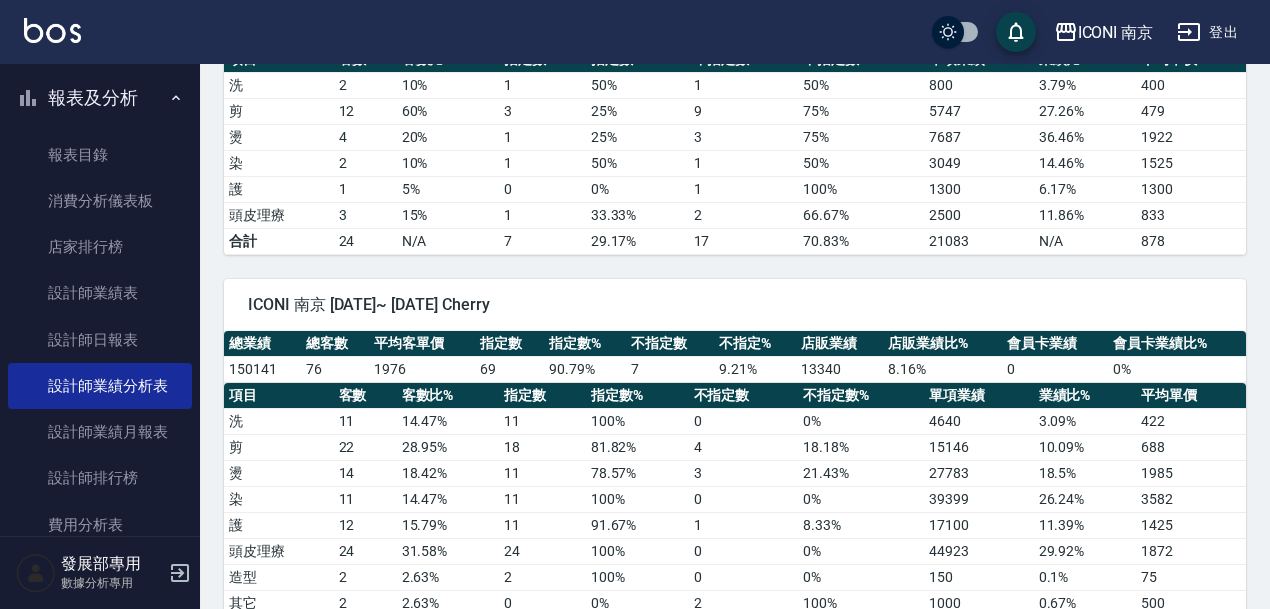 scroll, scrollTop: 677, scrollLeft: 0, axis: vertical 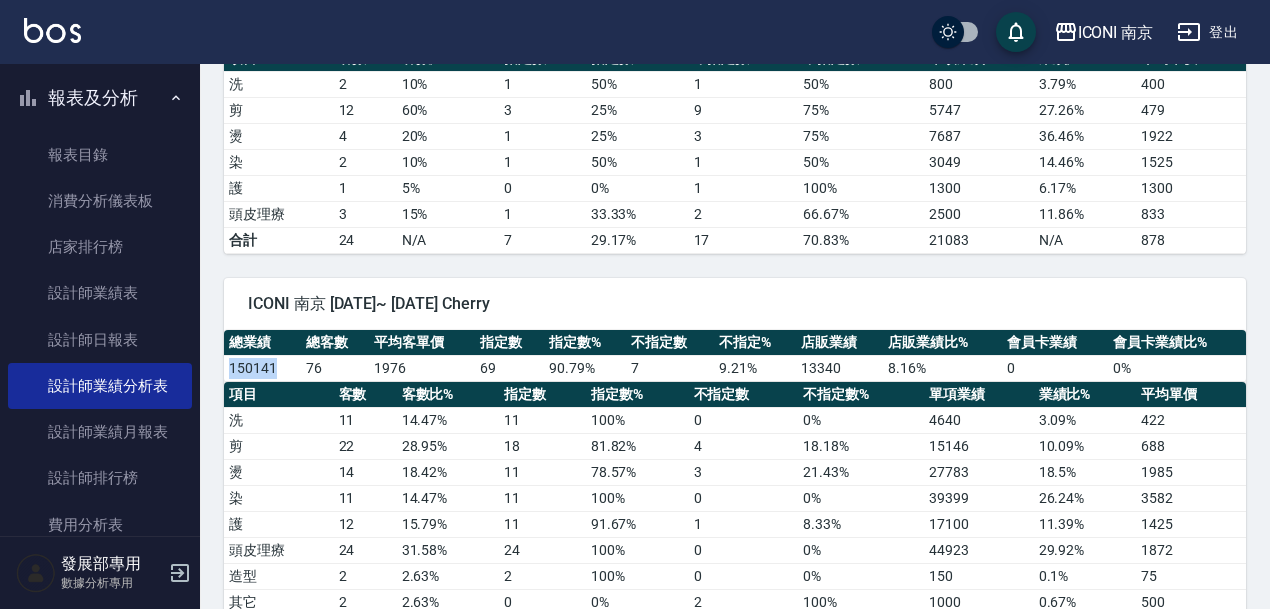 drag, startPoint x: 278, startPoint y: 365, endPoint x: 224, endPoint y: 367, distance: 54.037025 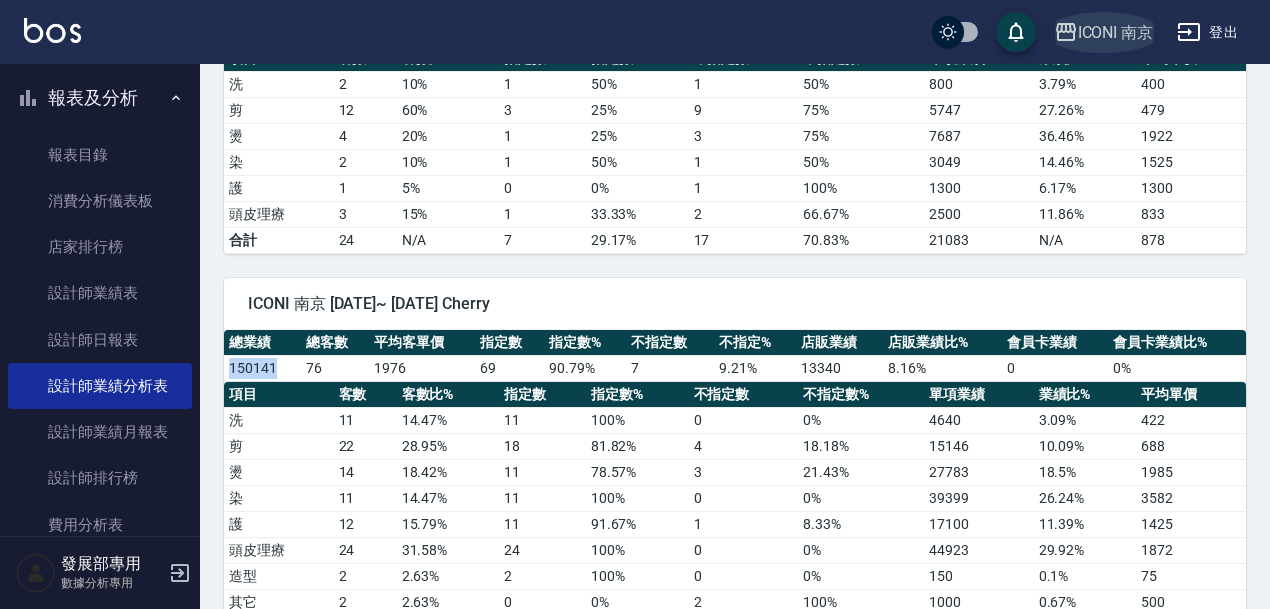 click on "ICONI 南京" at bounding box center (1116, 32) 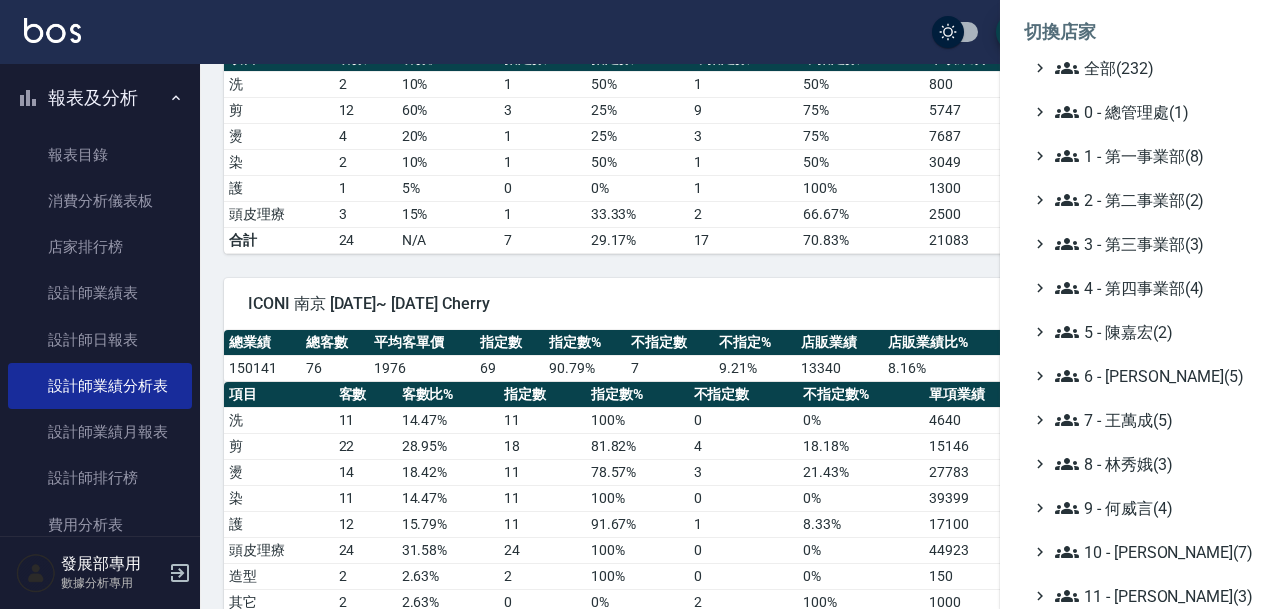 click at bounding box center [640, 304] 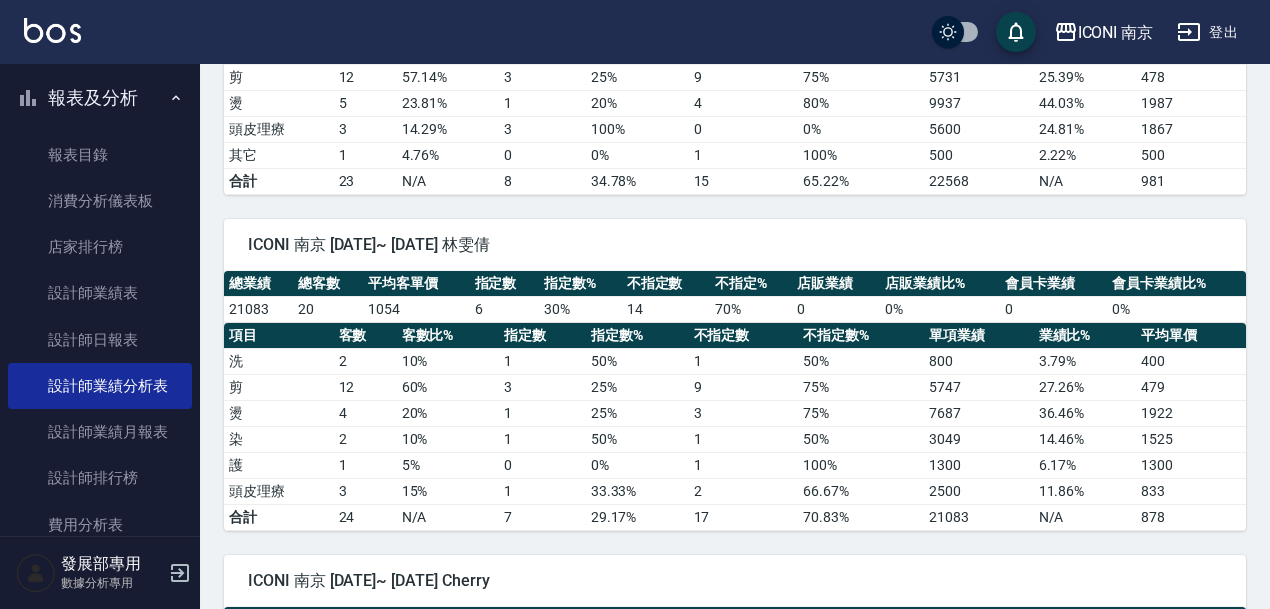 scroll, scrollTop: 0, scrollLeft: 0, axis: both 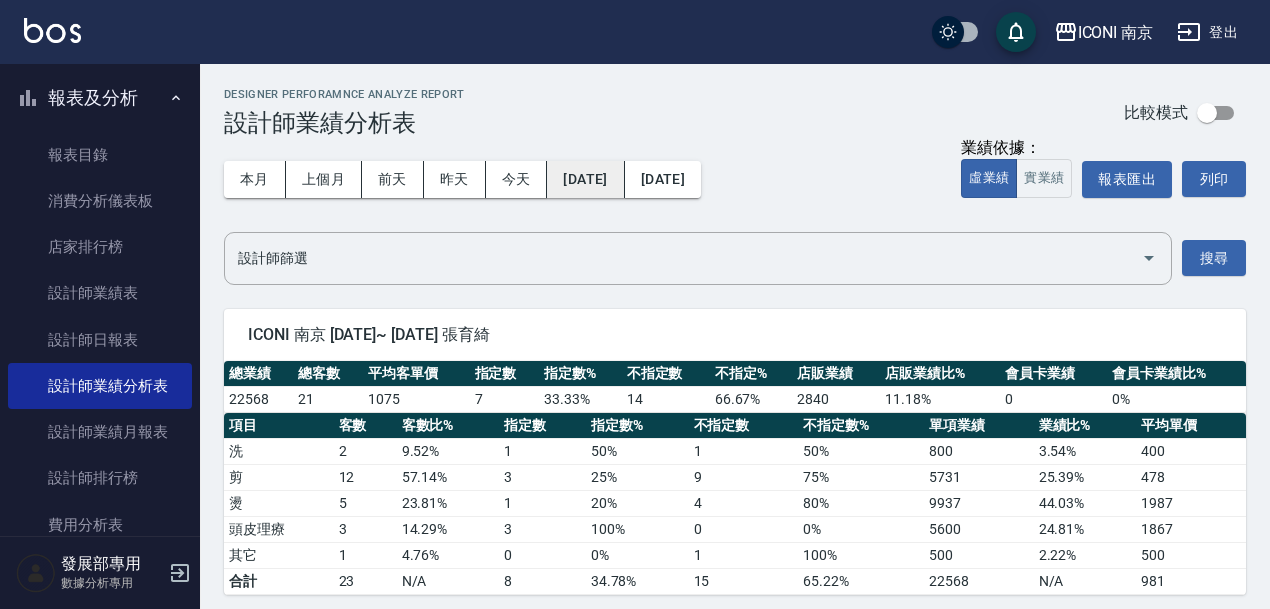 click on "[DATE]" at bounding box center [585, 179] 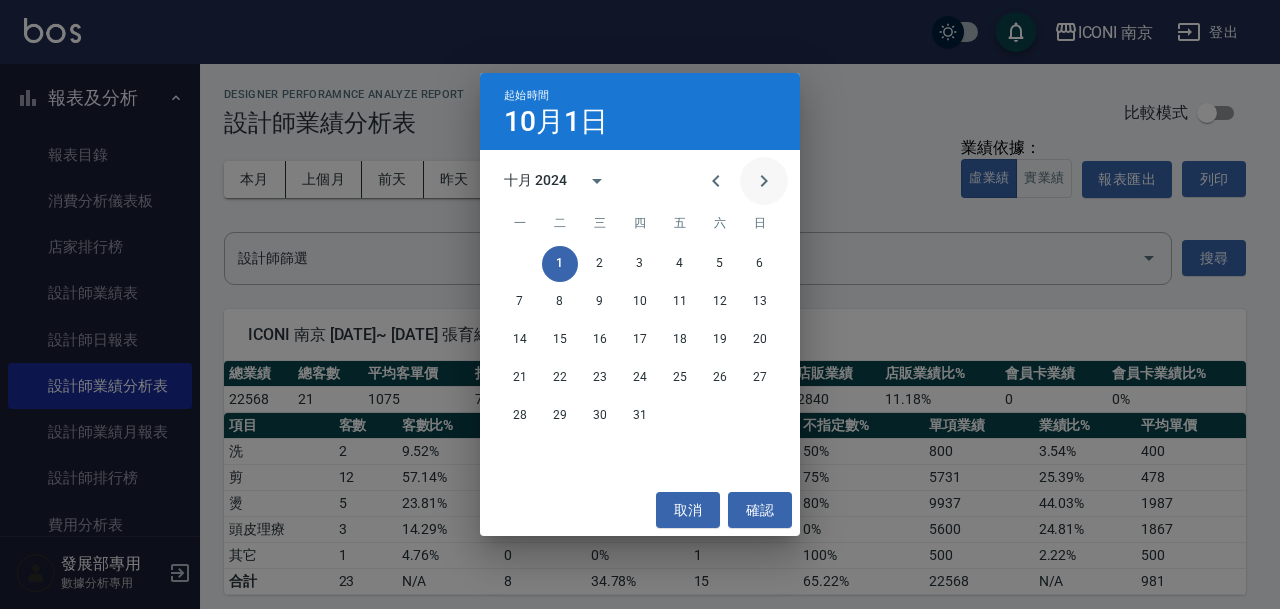 click 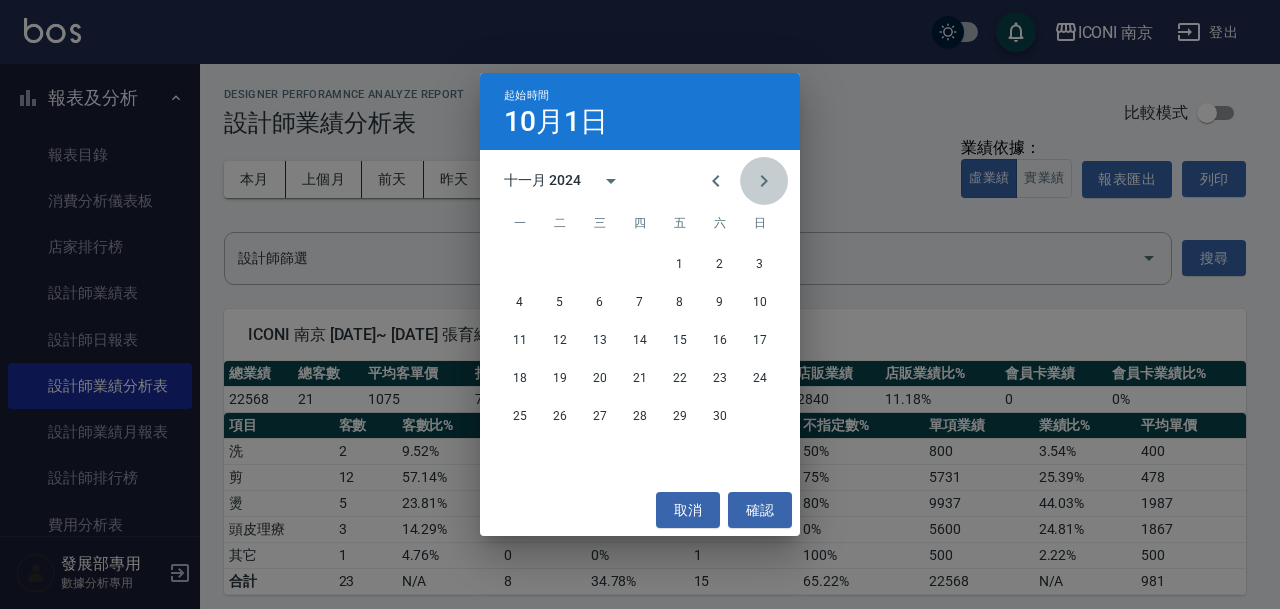 click 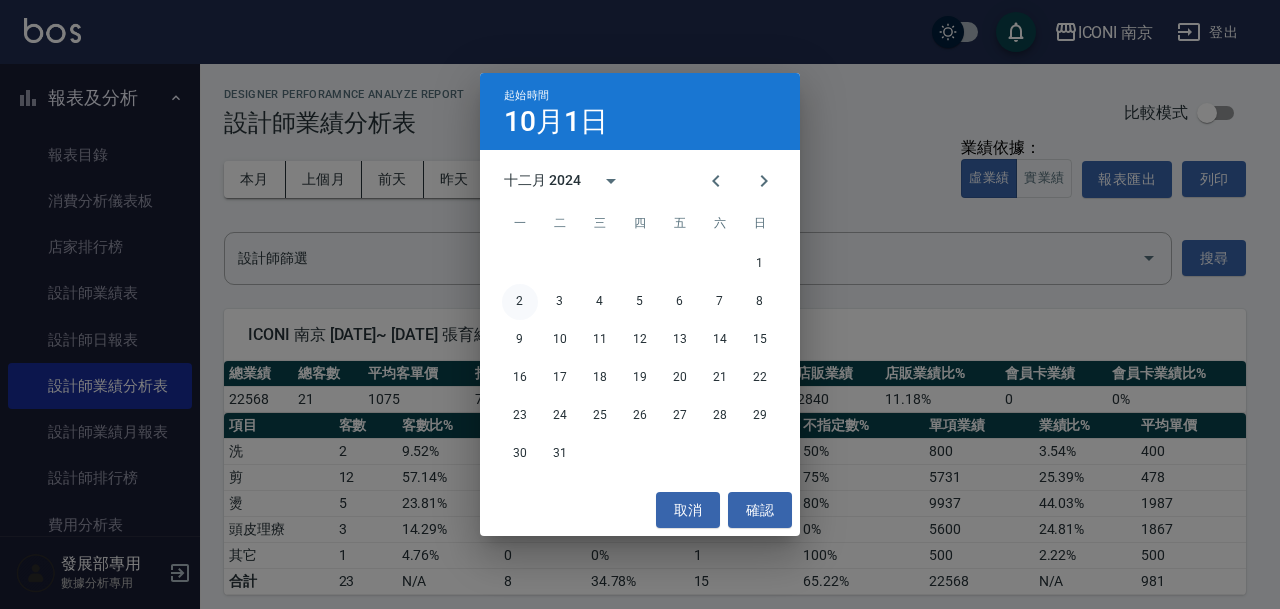 click on "2" at bounding box center [520, 302] 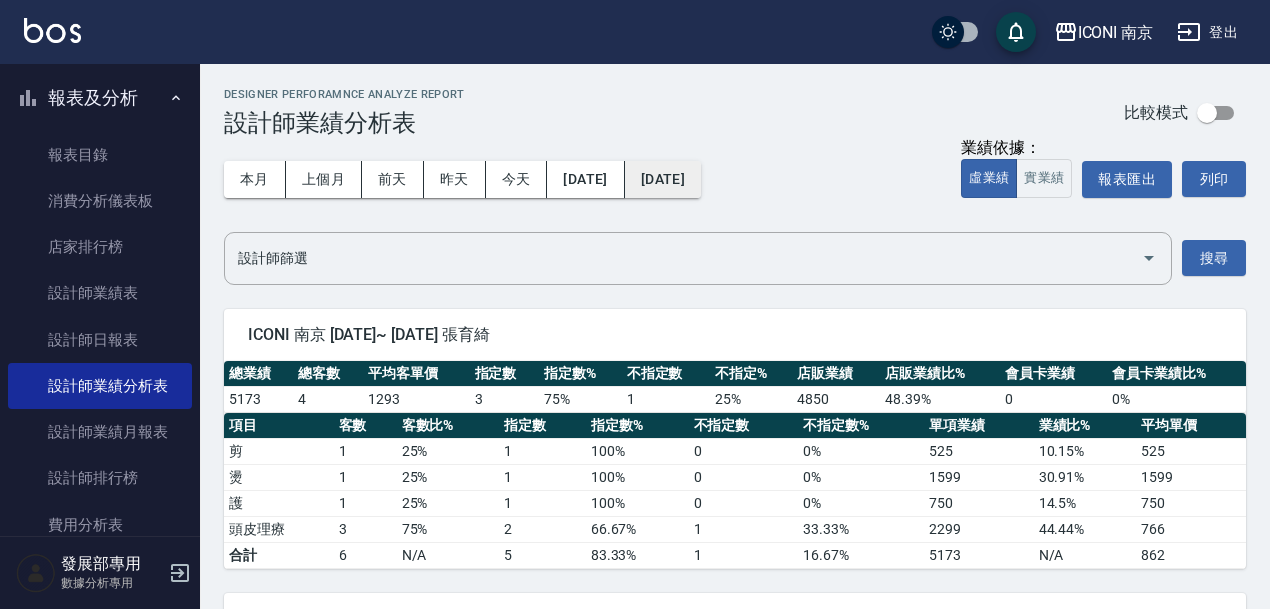 click on "[DATE]" at bounding box center [663, 179] 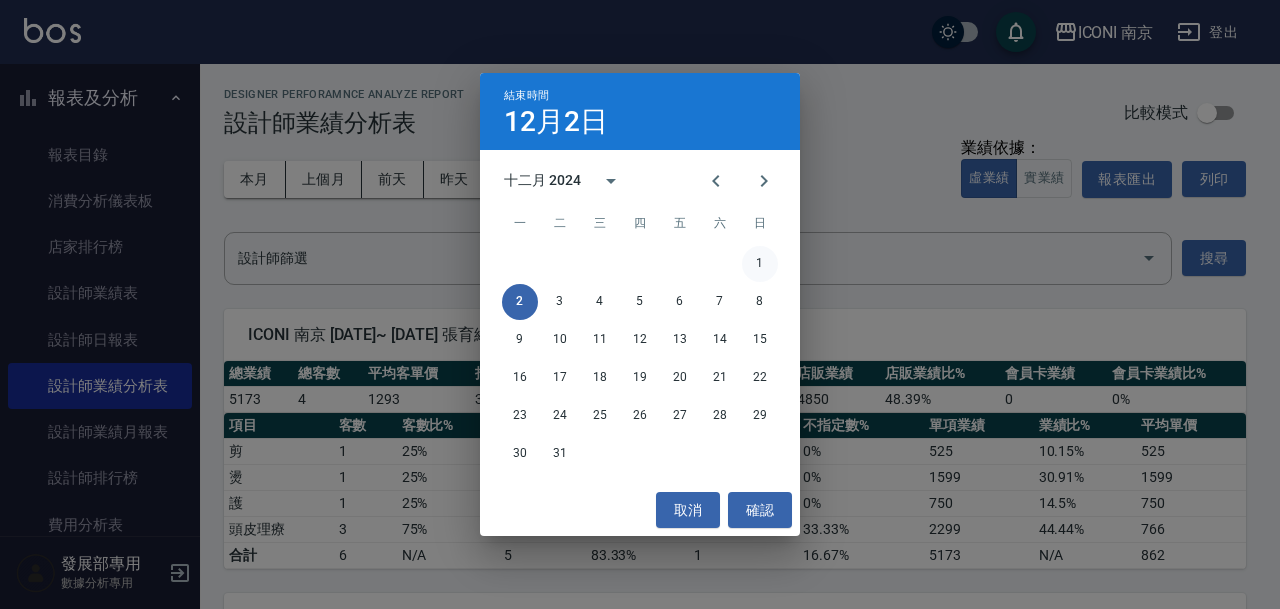 click on "1" at bounding box center (760, 264) 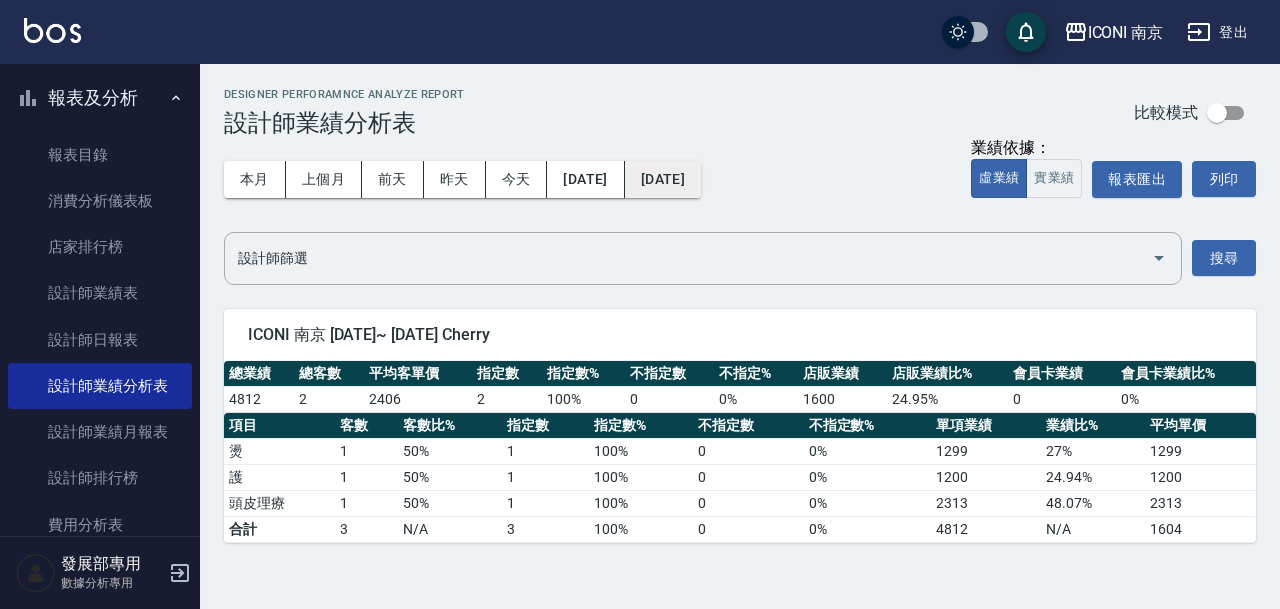 click on "[DATE]" at bounding box center [663, 179] 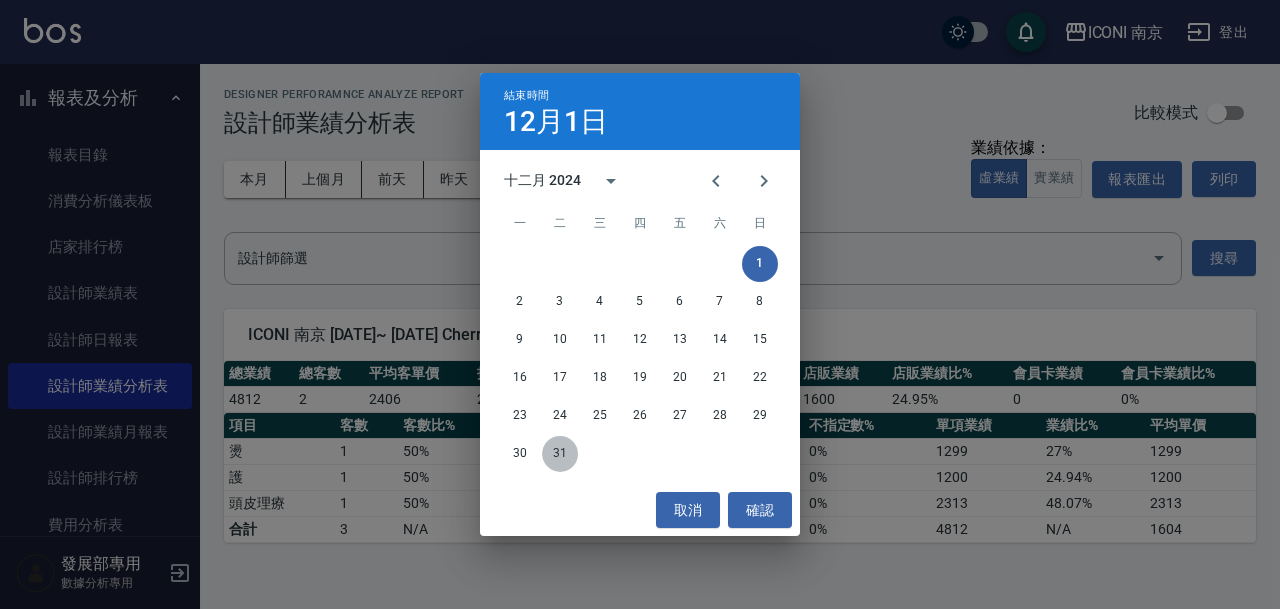 click on "31" at bounding box center (560, 454) 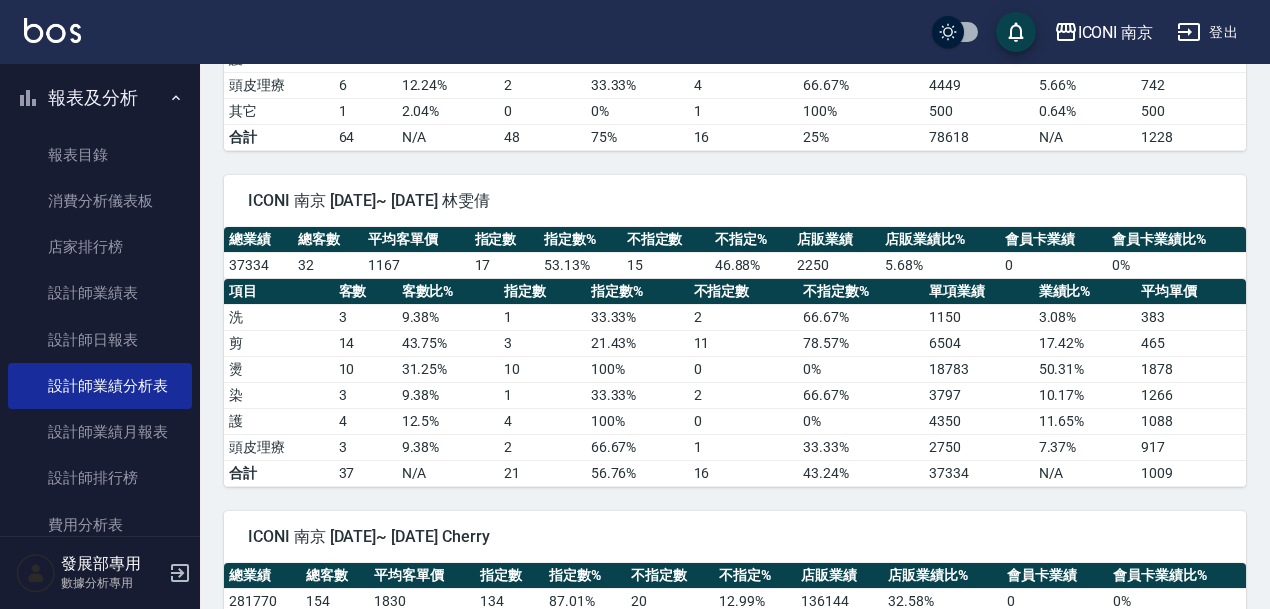 scroll, scrollTop: 598, scrollLeft: 0, axis: vertical 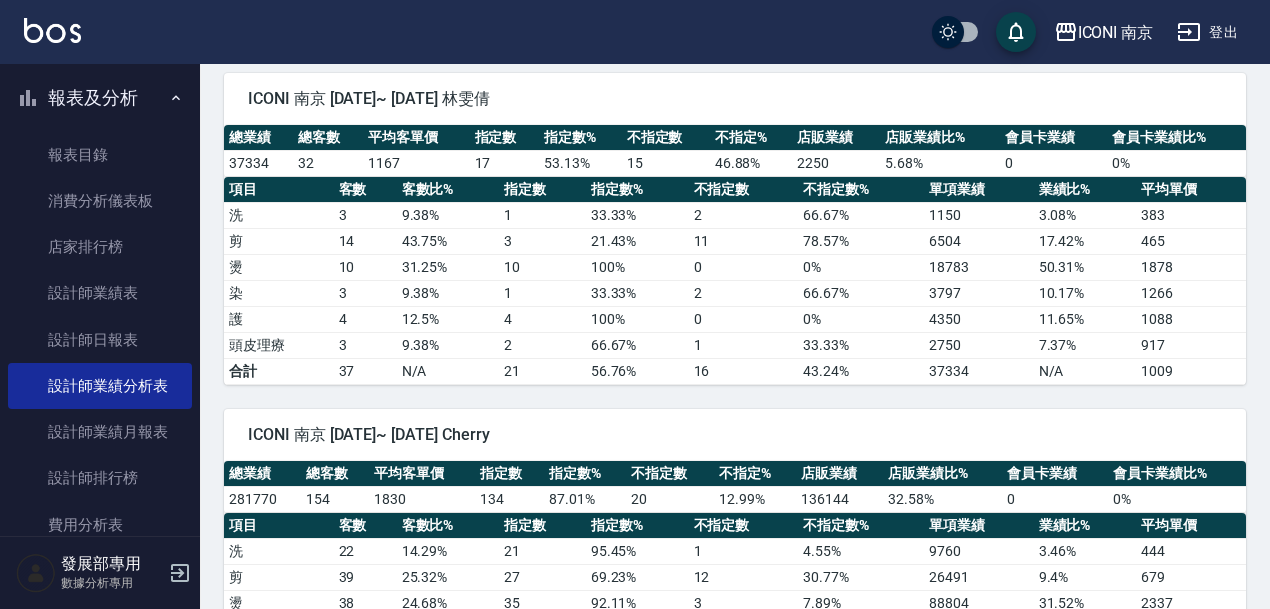 click on "281770" at bounding box center [262, 499] 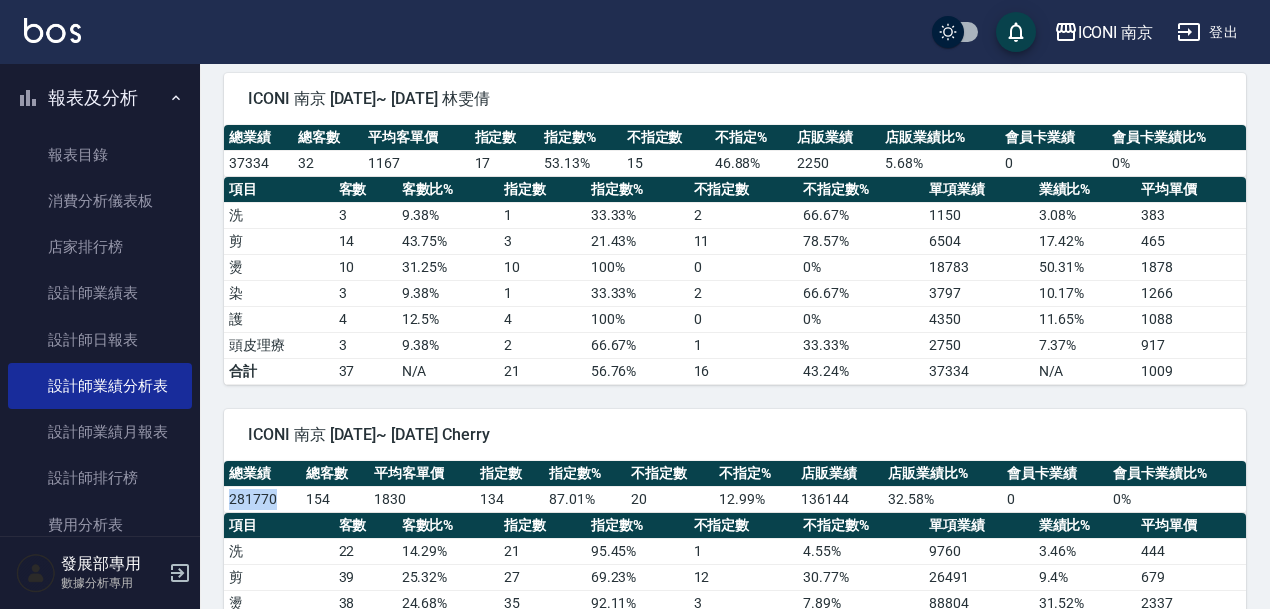 drag, startPoint x: 277, startPoint y: 497, endPoint x: 230, endPoint y: 499, distance: 47.042534 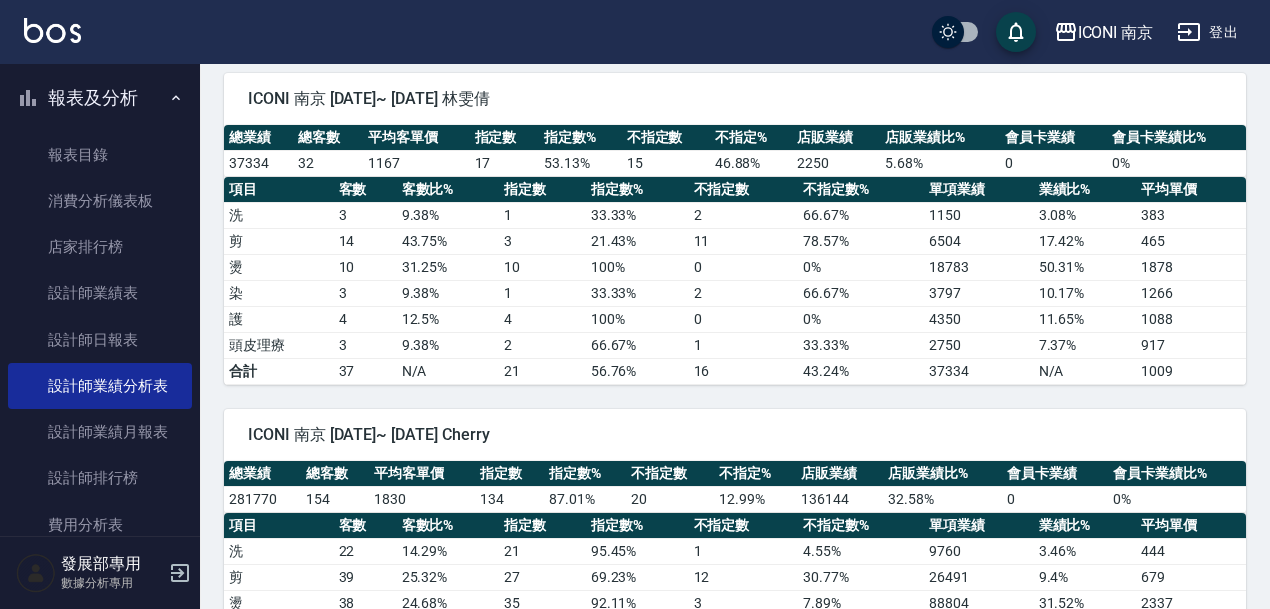 click on "154" at bounding box center (335, 499) 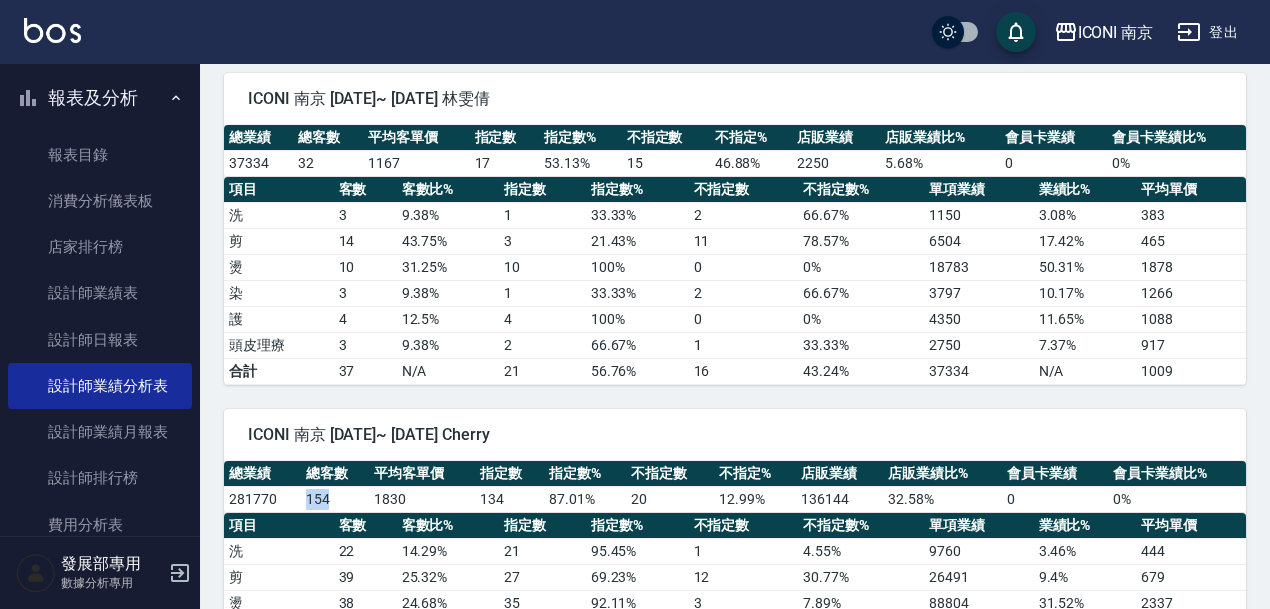 drag, startPoint x: 303, startPoint y: 500, endPoint x: 338, endPoint y: 500, distance: 35 